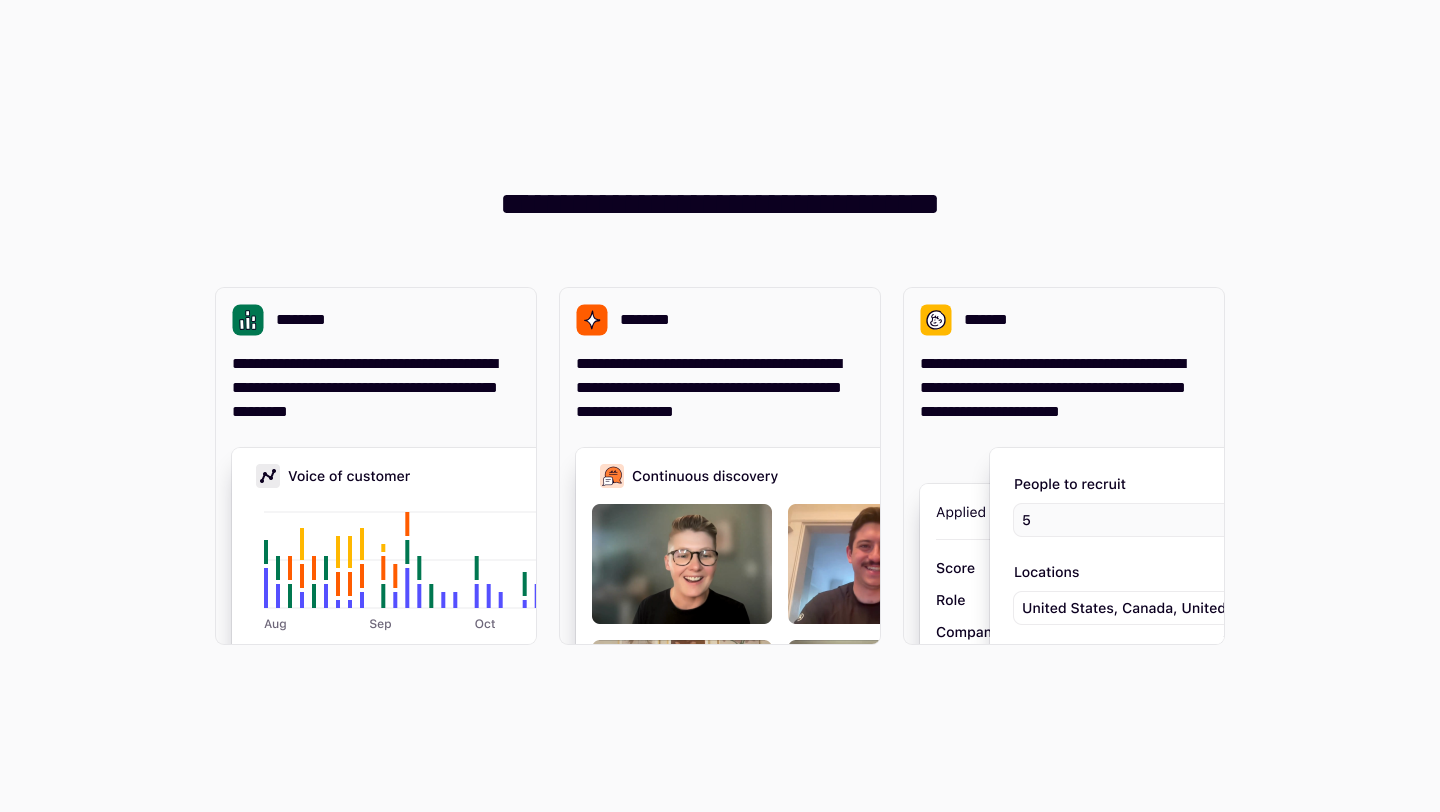 scroll, scrollTop: 0, scrollLeft: 0, axis: both 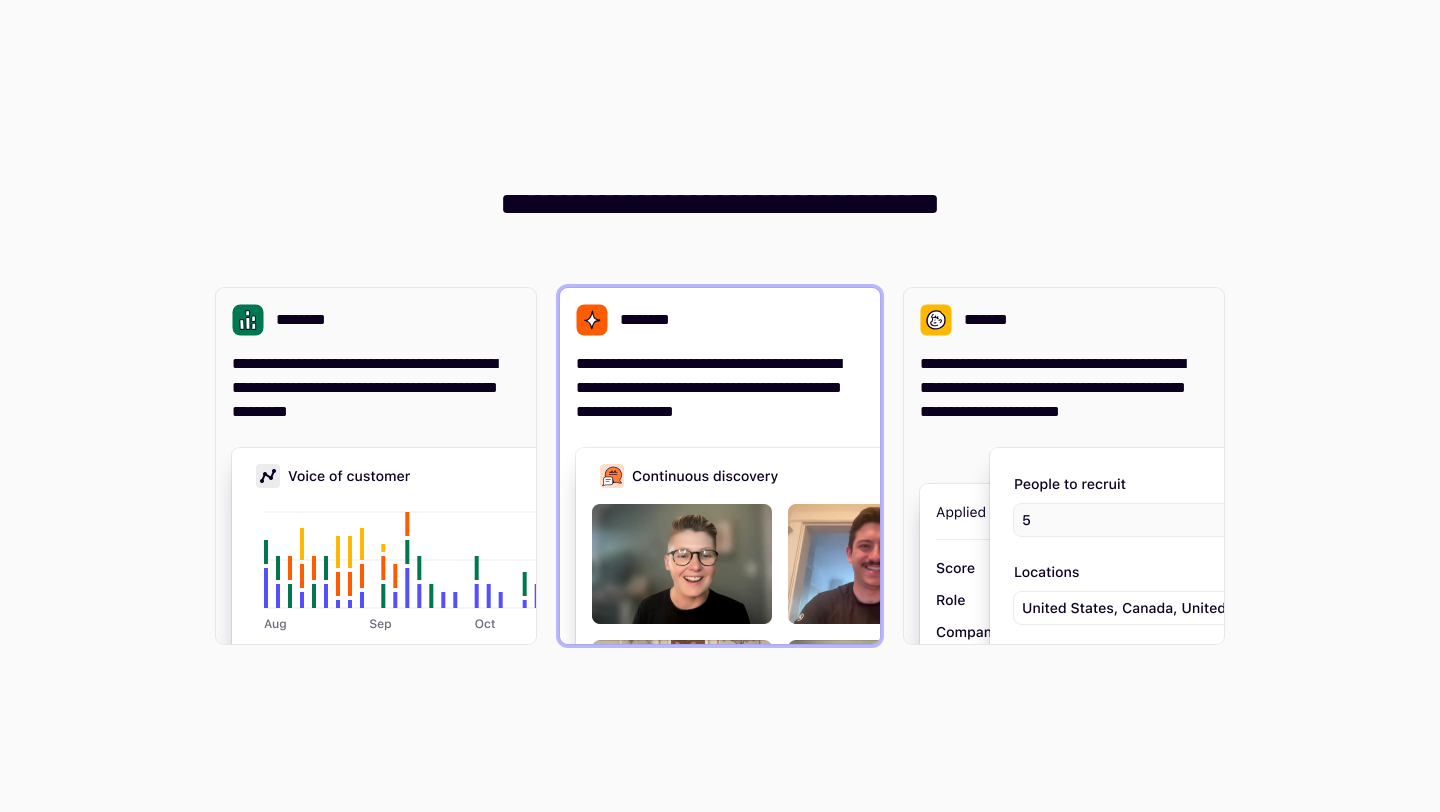 click on "**********" at bounding box center (720, 388) 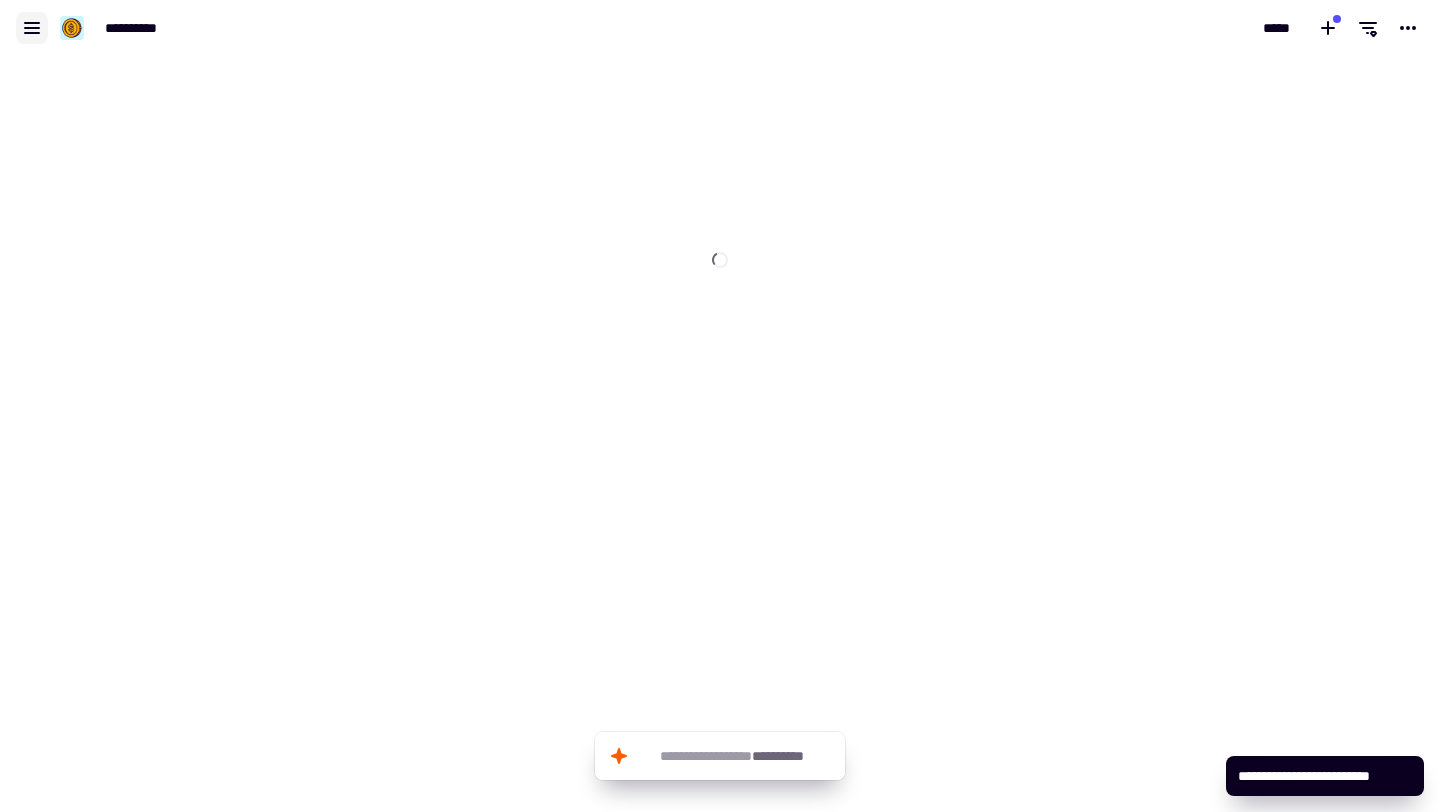 click 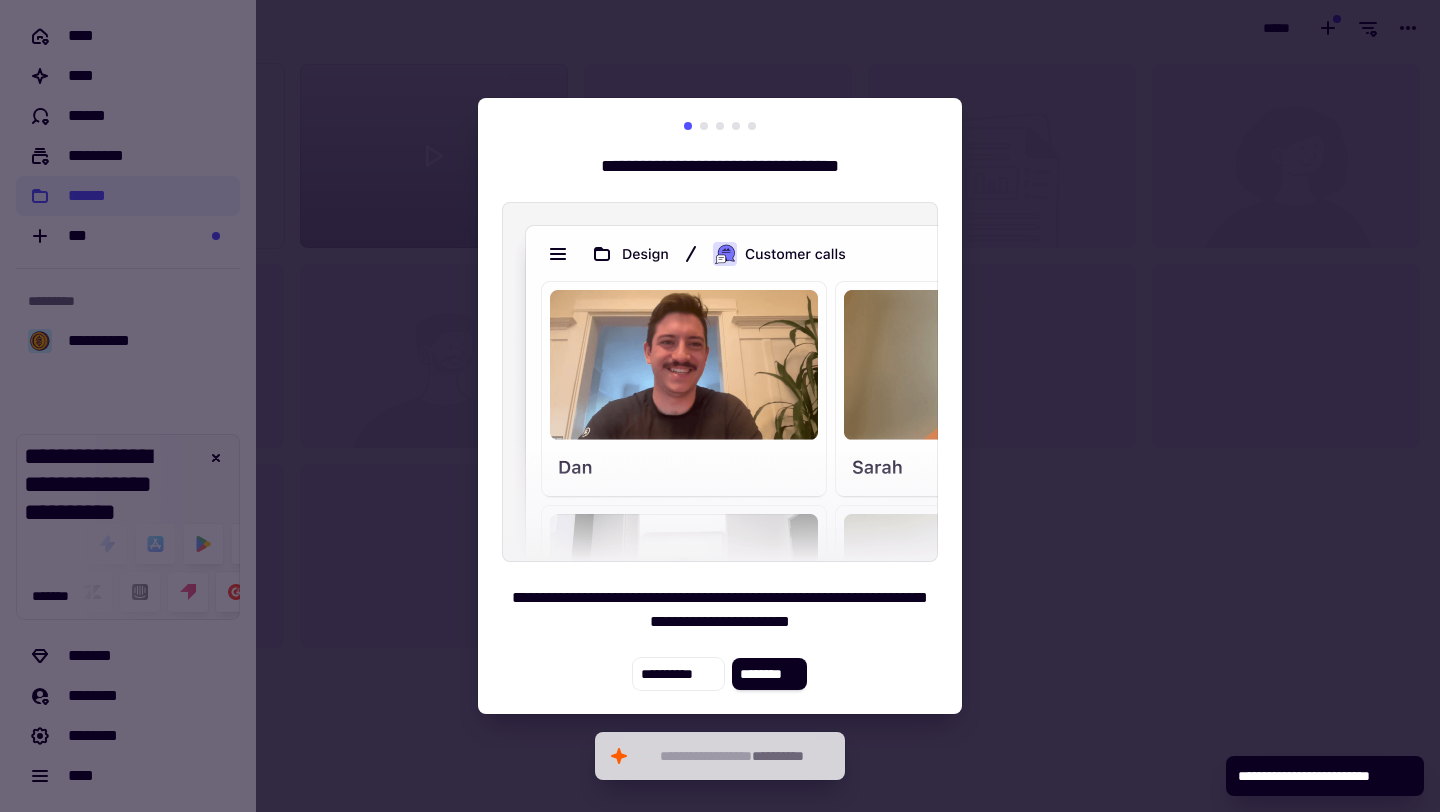 scroll, scrollTop: 1, scrollLeft: 1, axis: both 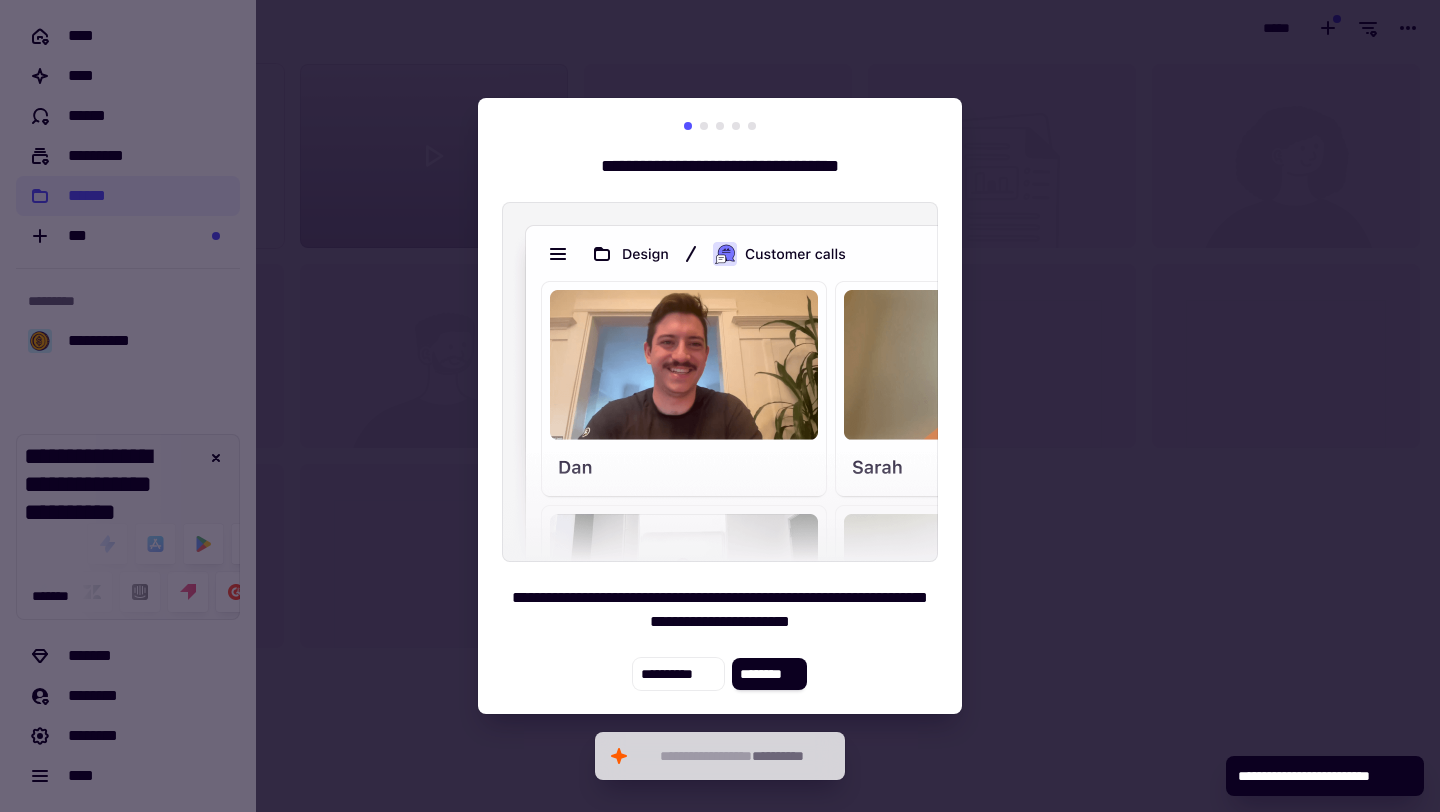 click at bounding box center [720, 406] 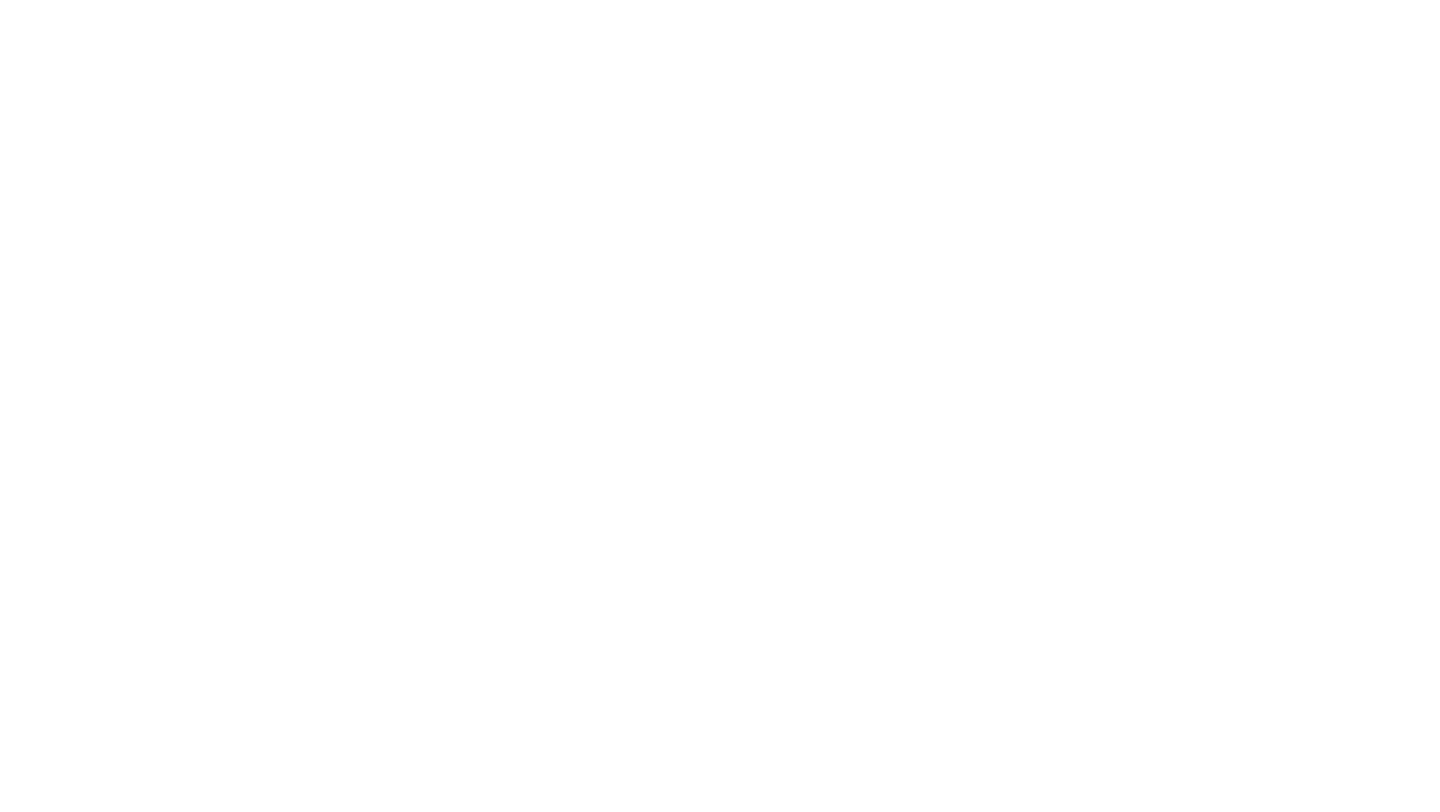 scroll, scrollTop: 0, scrollLeft: 0, axis: both 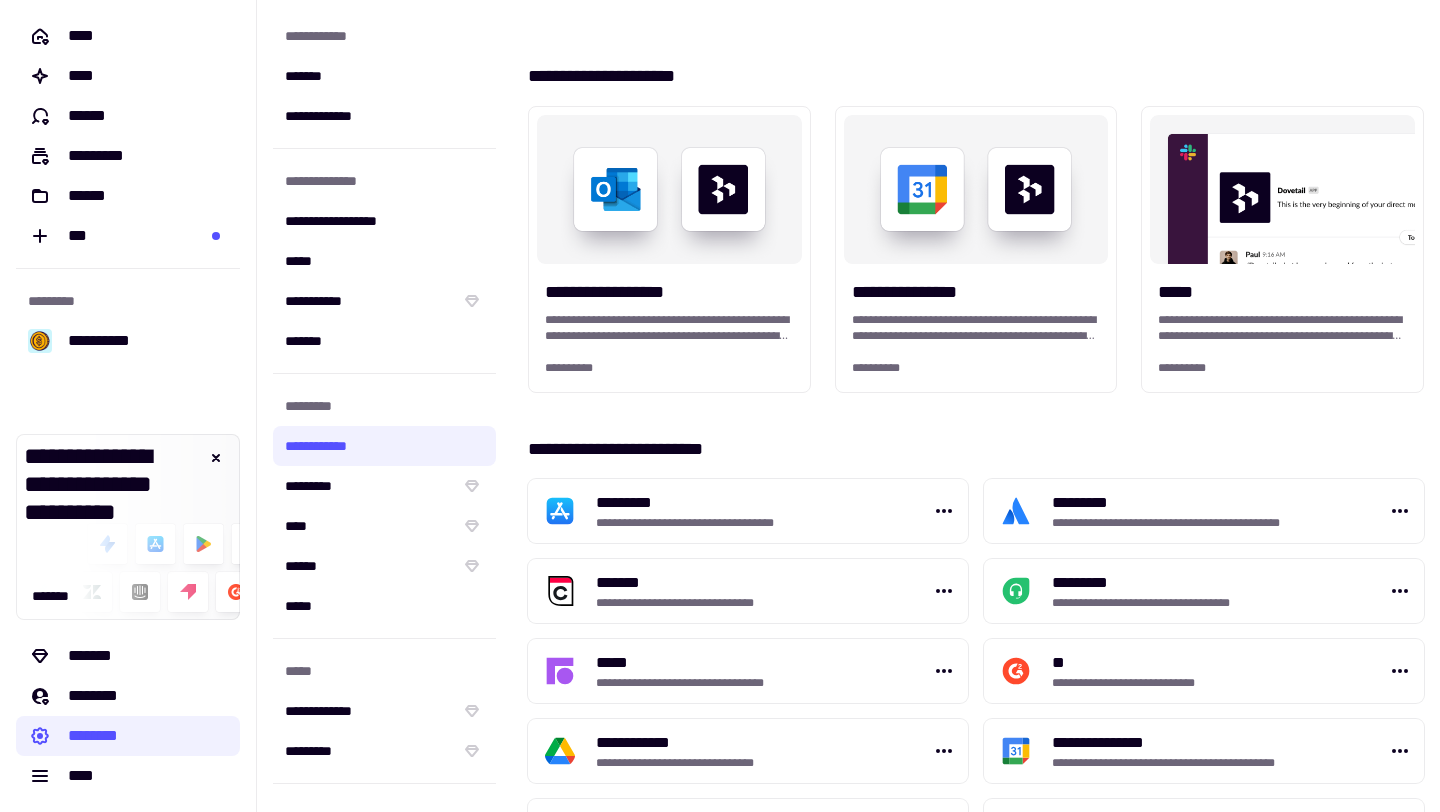 click on "**********" at bounding box center (976, 1074) 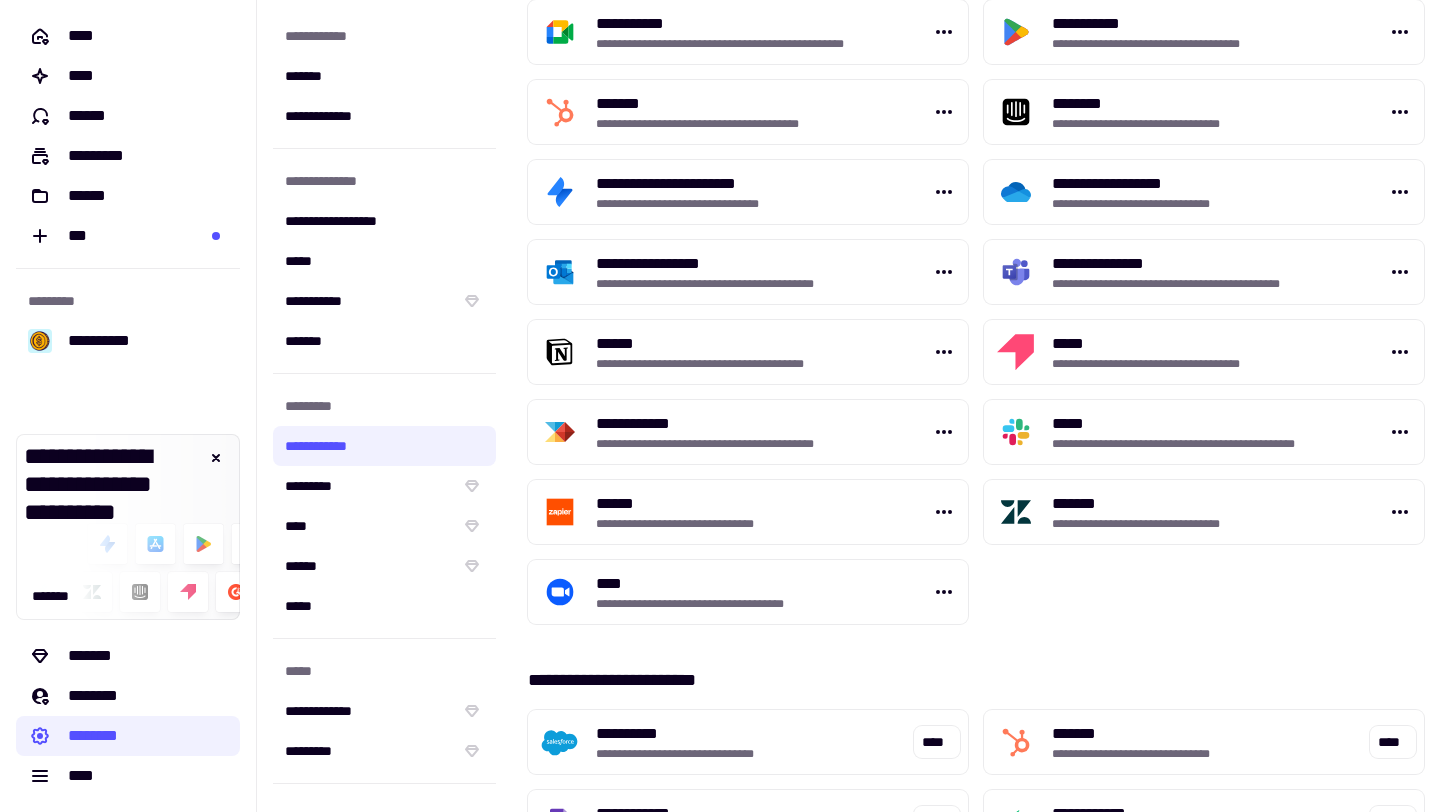 scroll, scrollTop: 800, scrollLeft: 0, axis: vertical 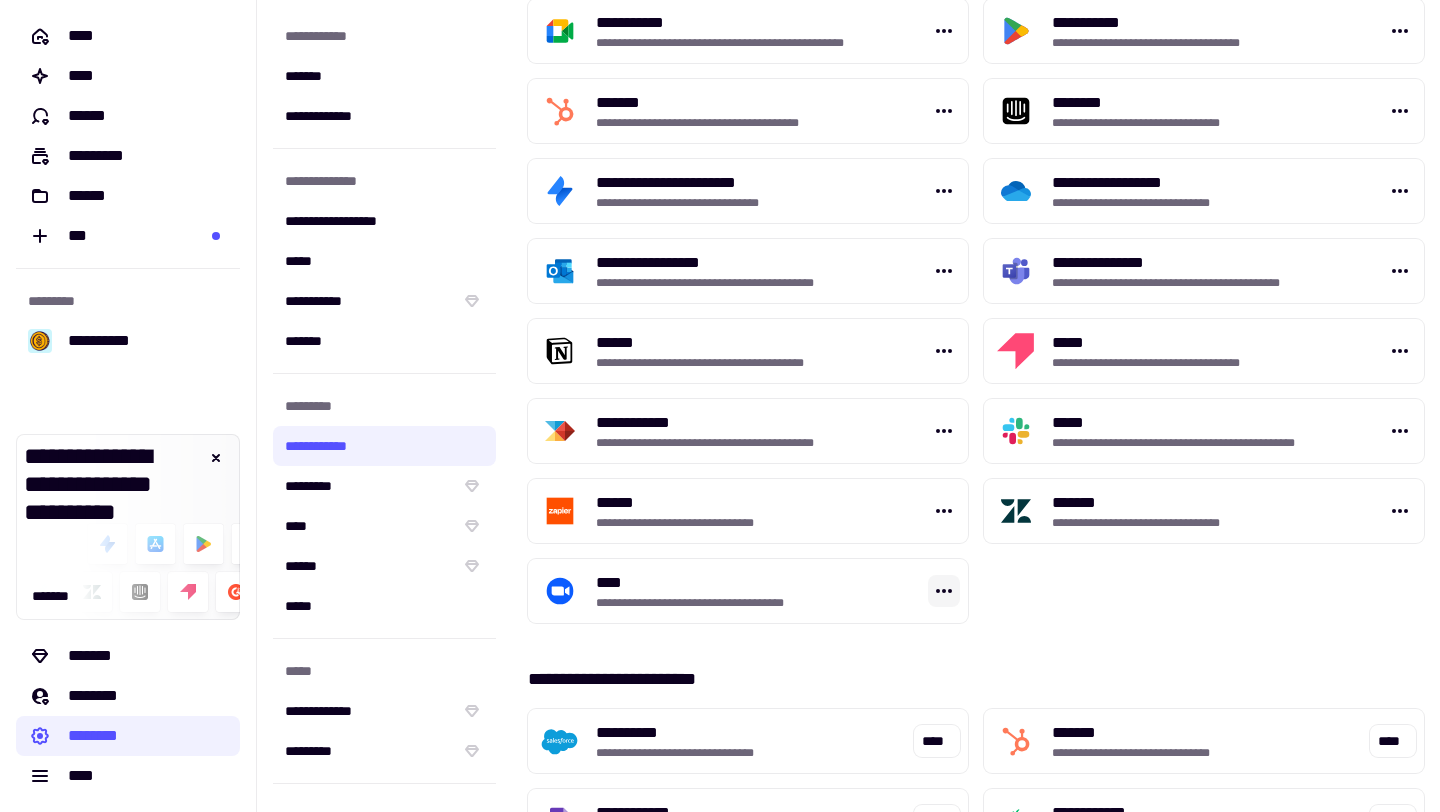 click 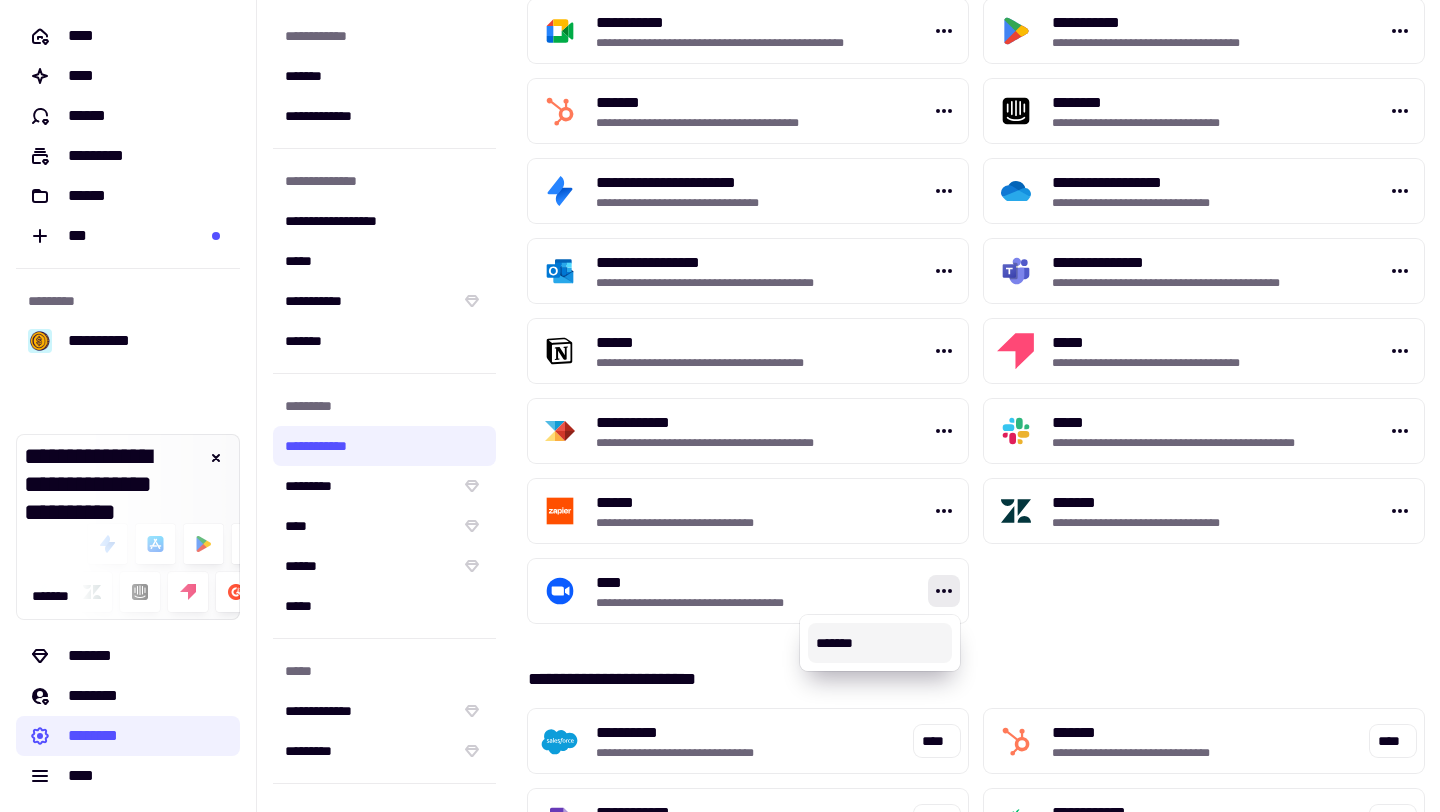 click on "*******" at bounding box center (880, 643) 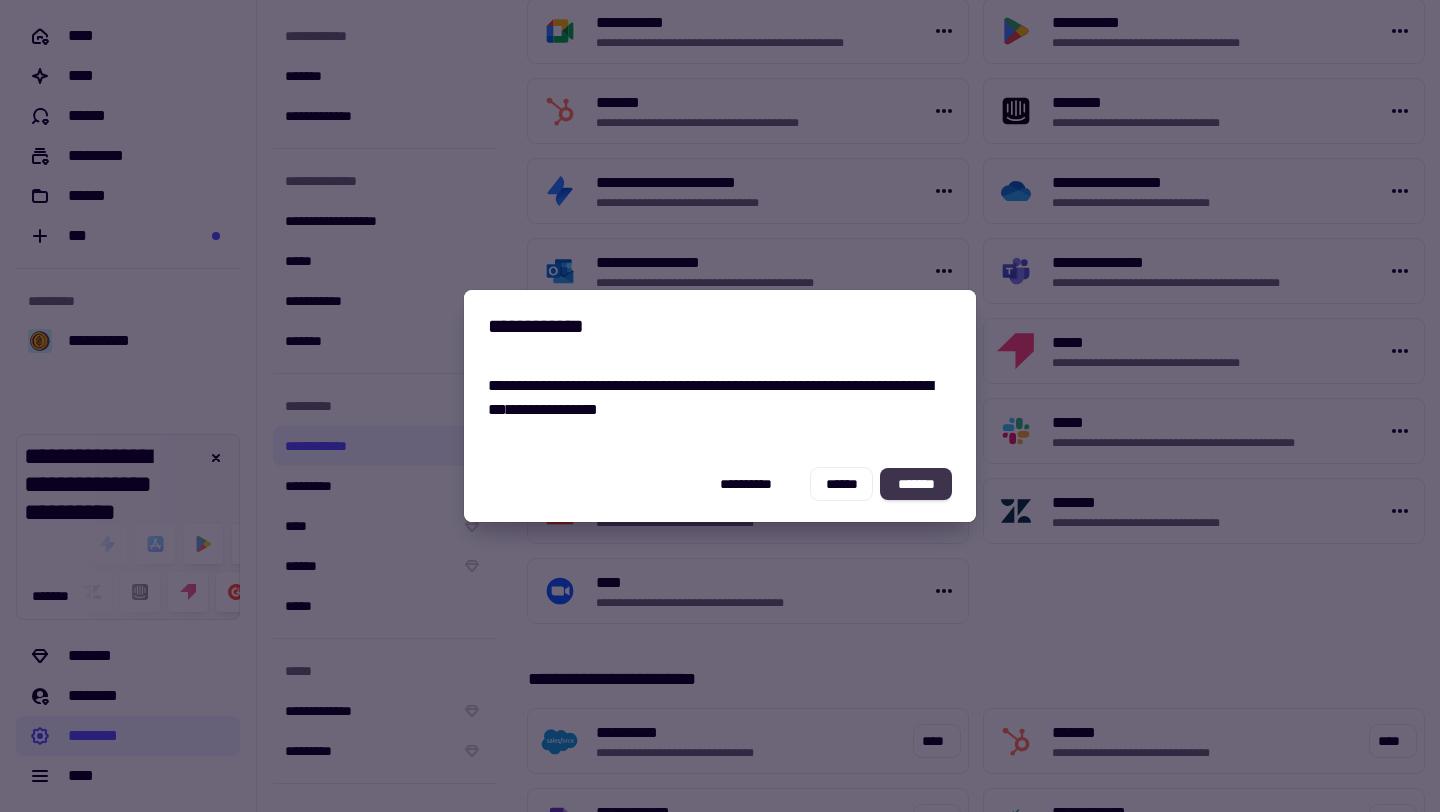 click on "*******" 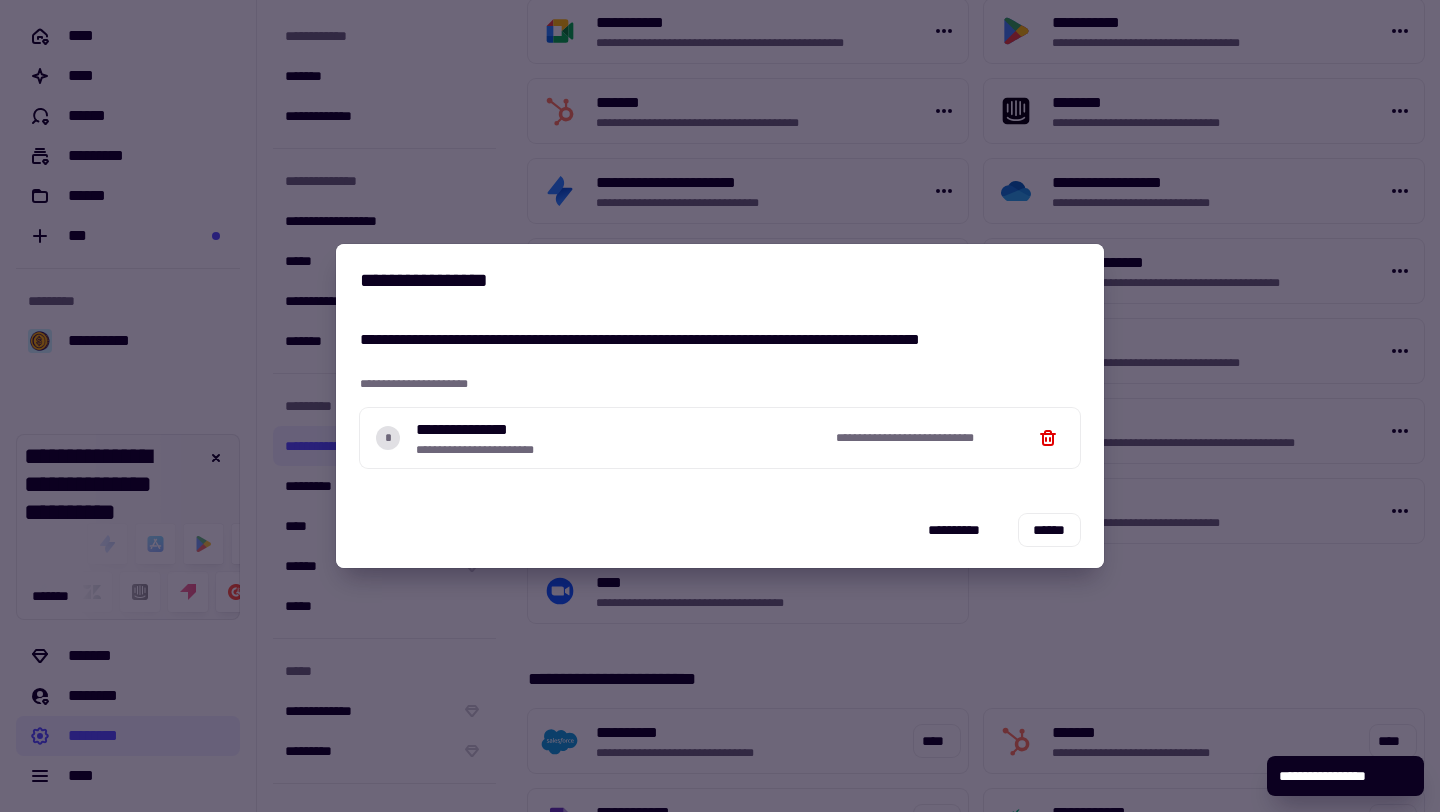 scroll, scrollTop: 1003, scrollLeft: 0, axis: vertical 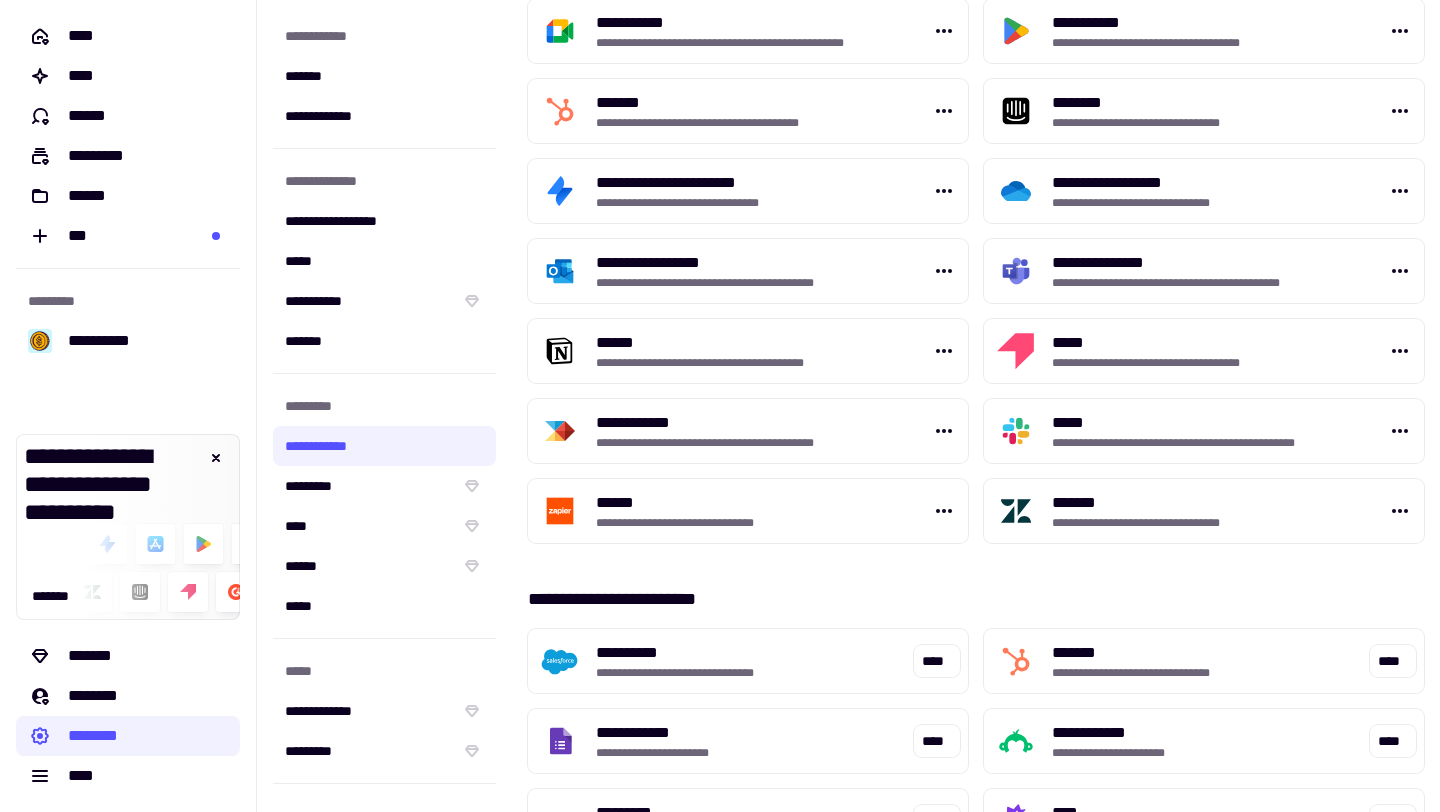 click on "**********" at bounding box center (976, 133) 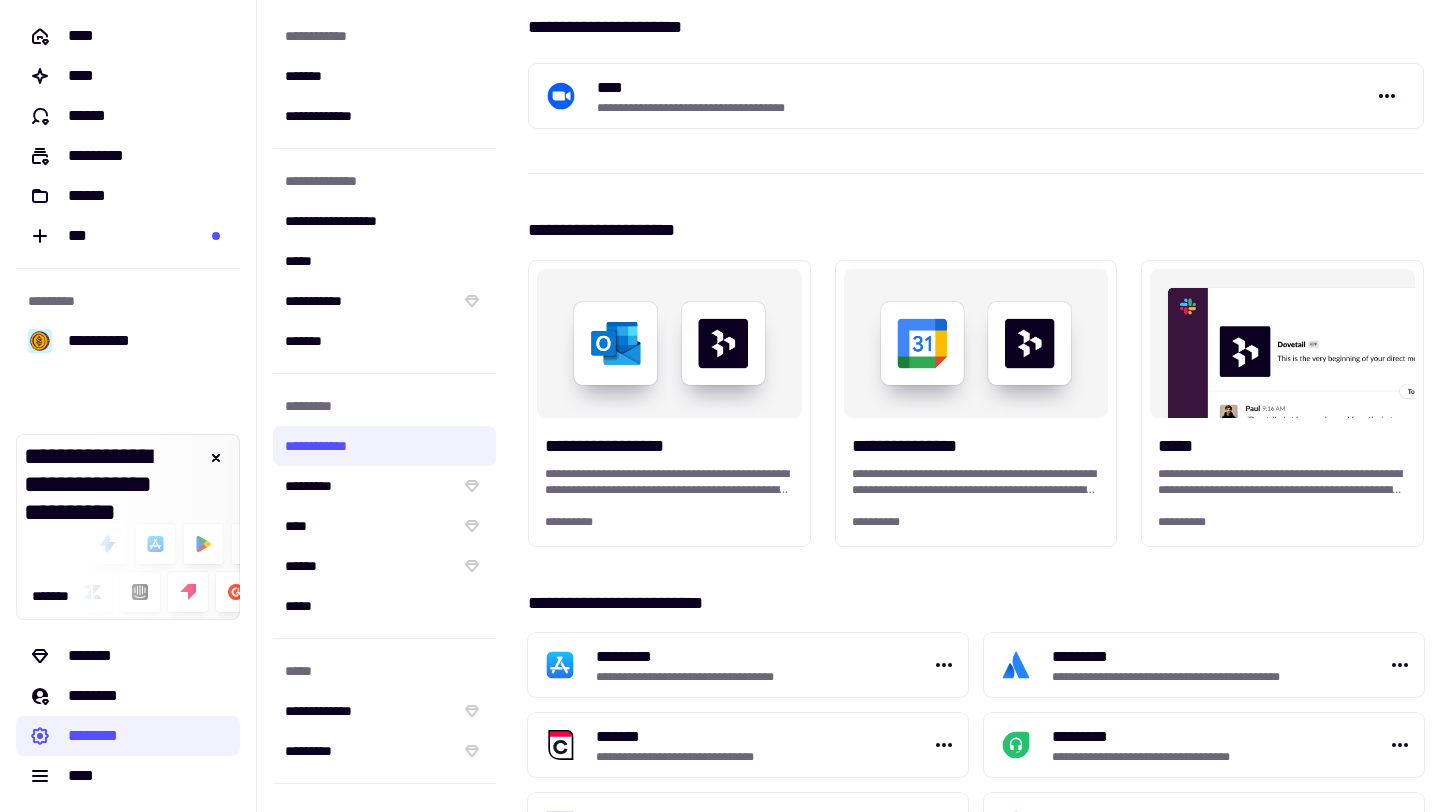 scroll, scrollTop: 0, scrollLeft: 0, axis: both 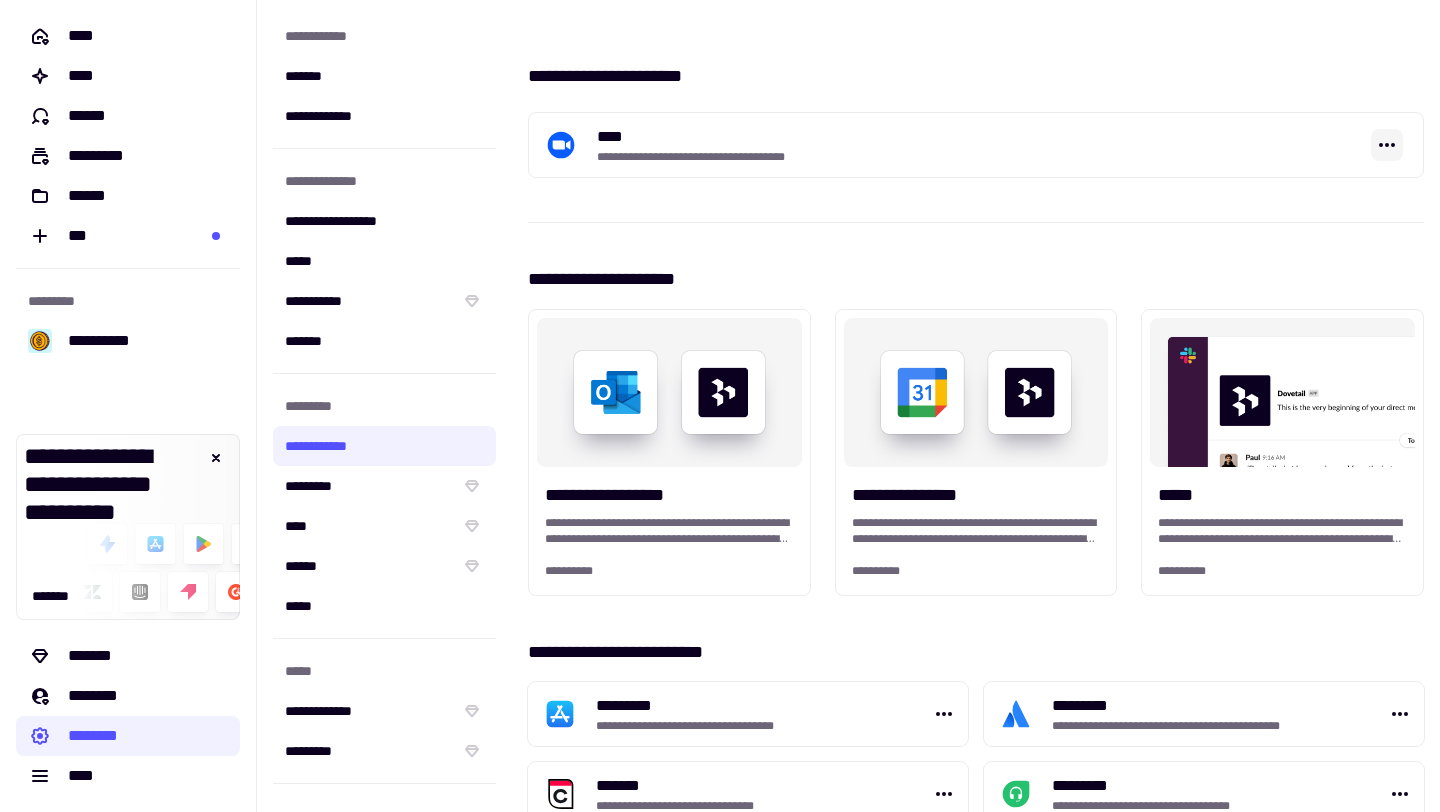click 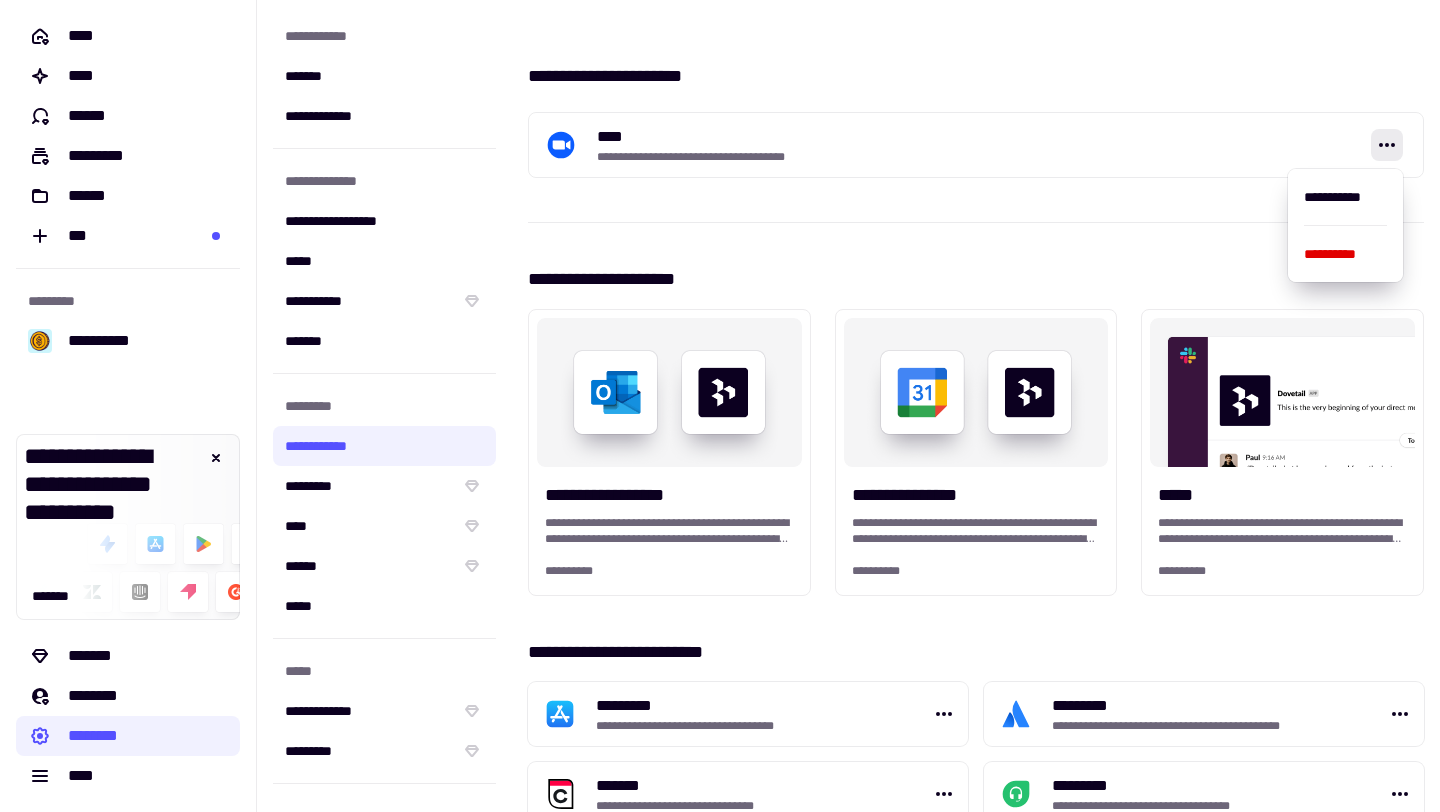 click on "**********" at bounding box center (928, 157) 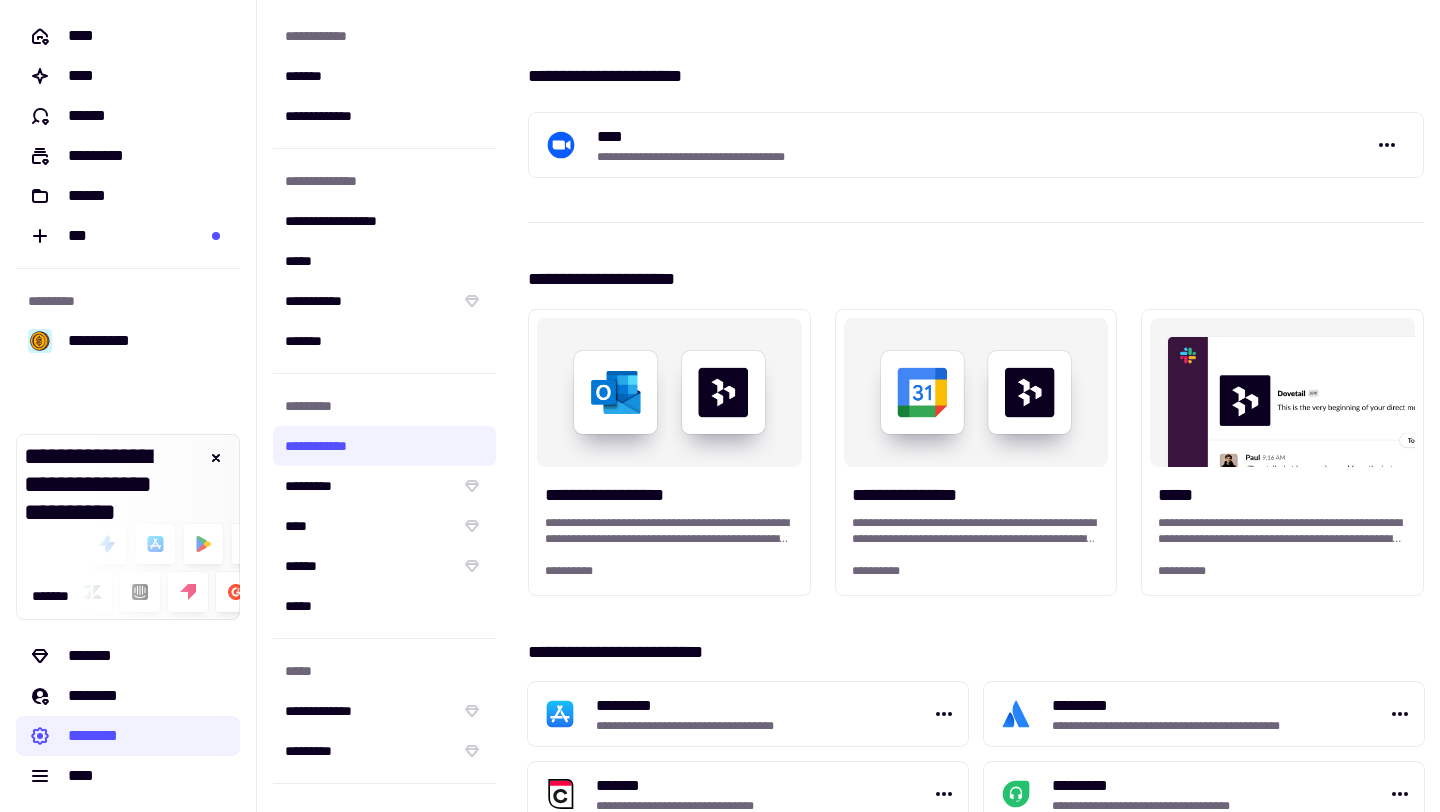 click on "**********" at bounding box center (898, 145) 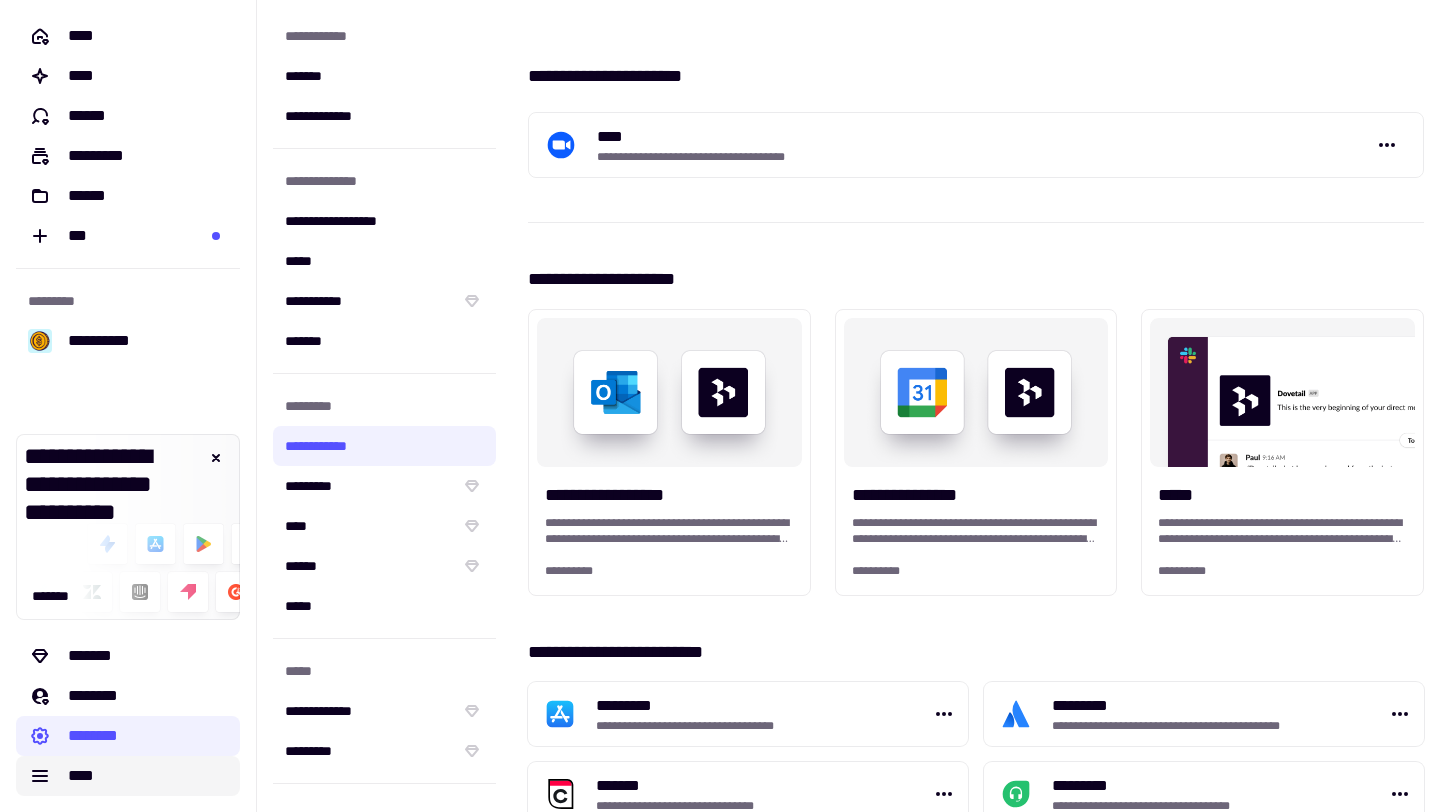 click on "****" 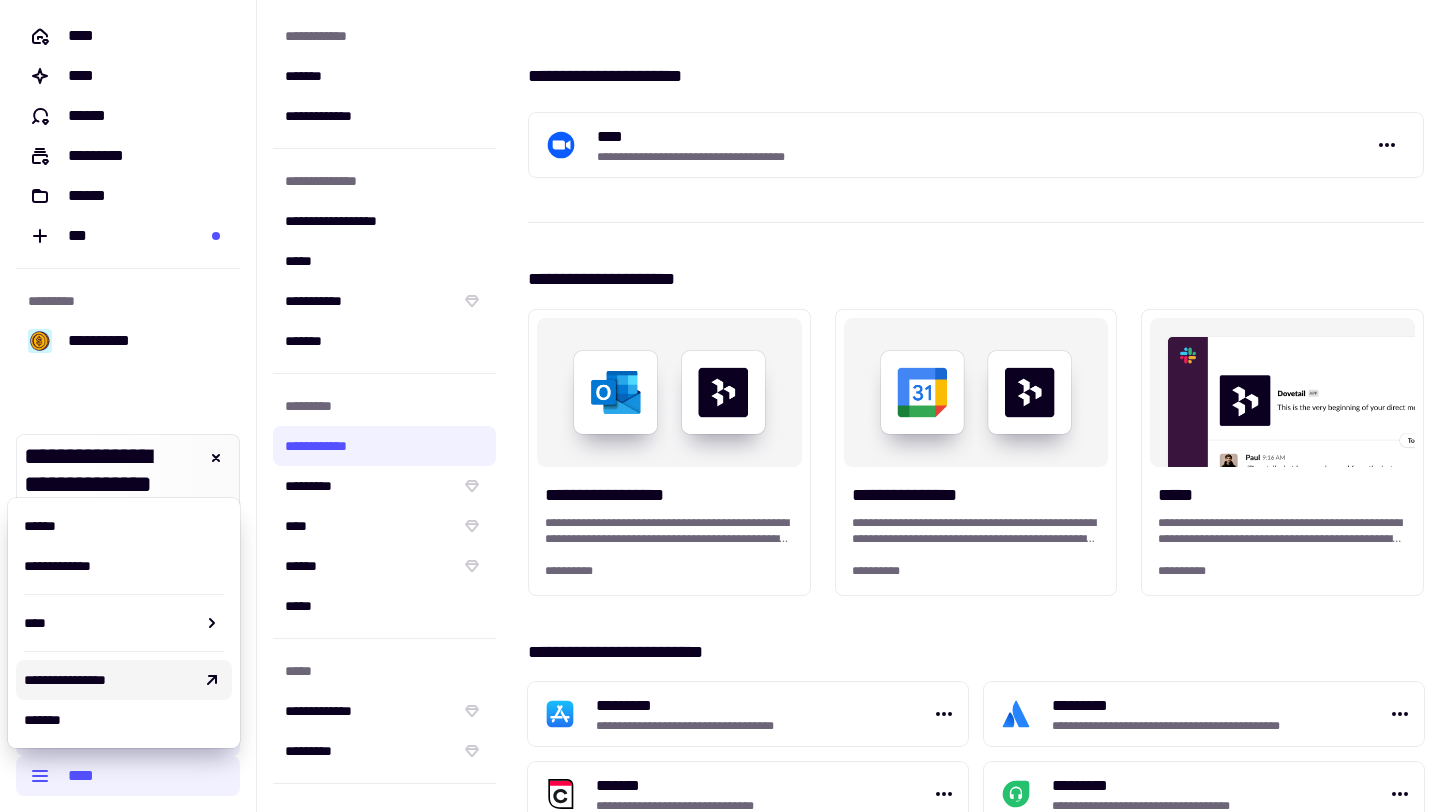 click on "**********" at bounding box center (976, 1136) 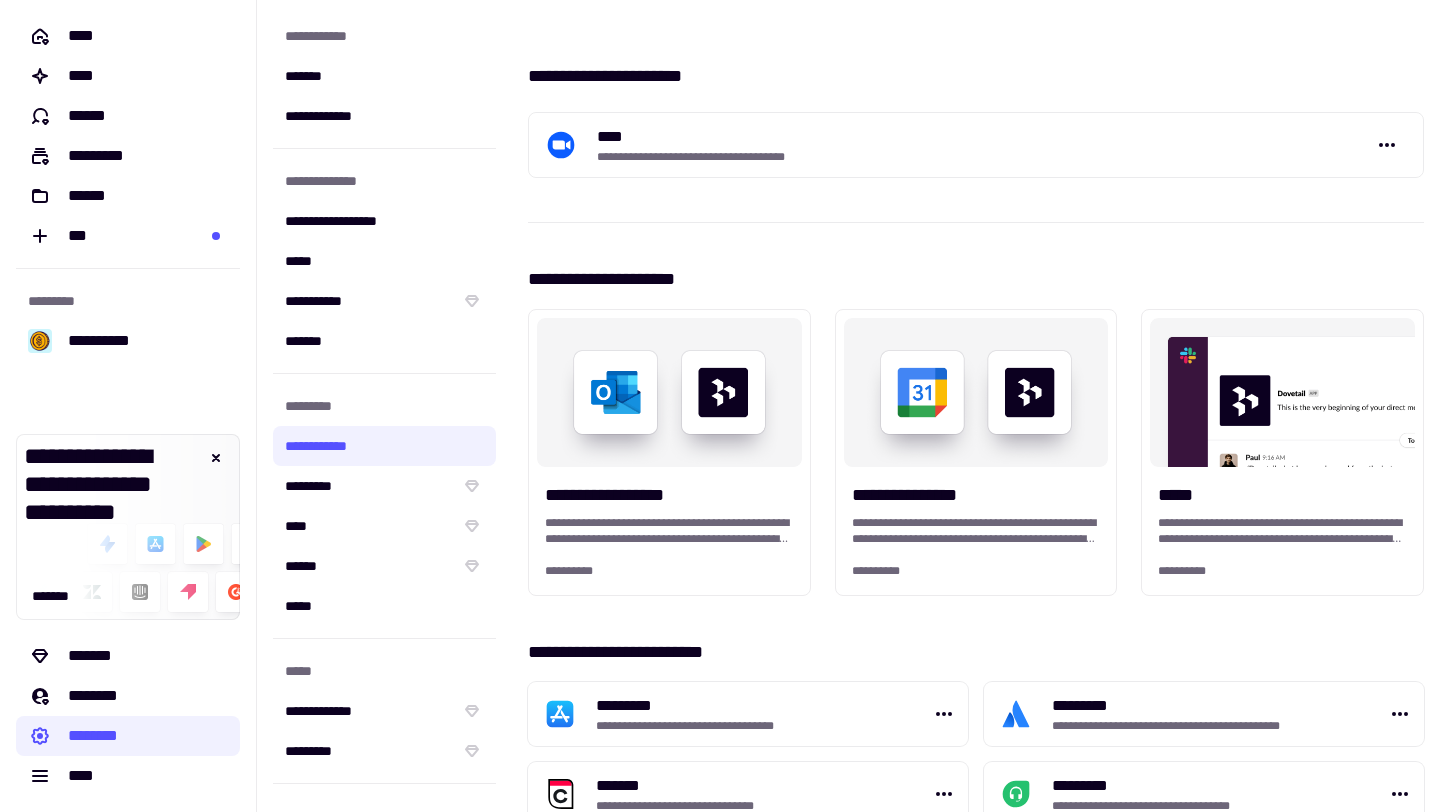 click on "**********" at bounding box center [928, 157] 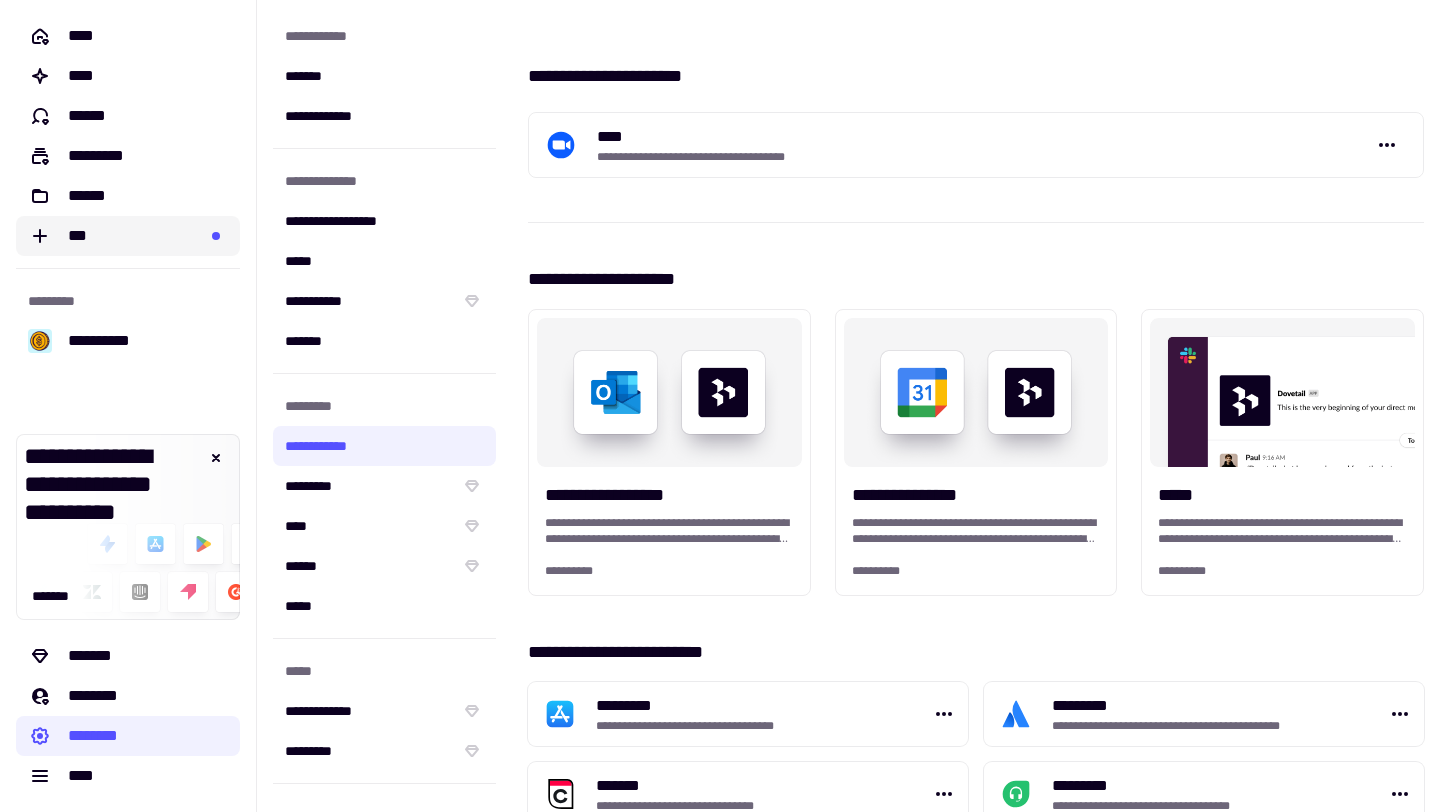 click on "***" 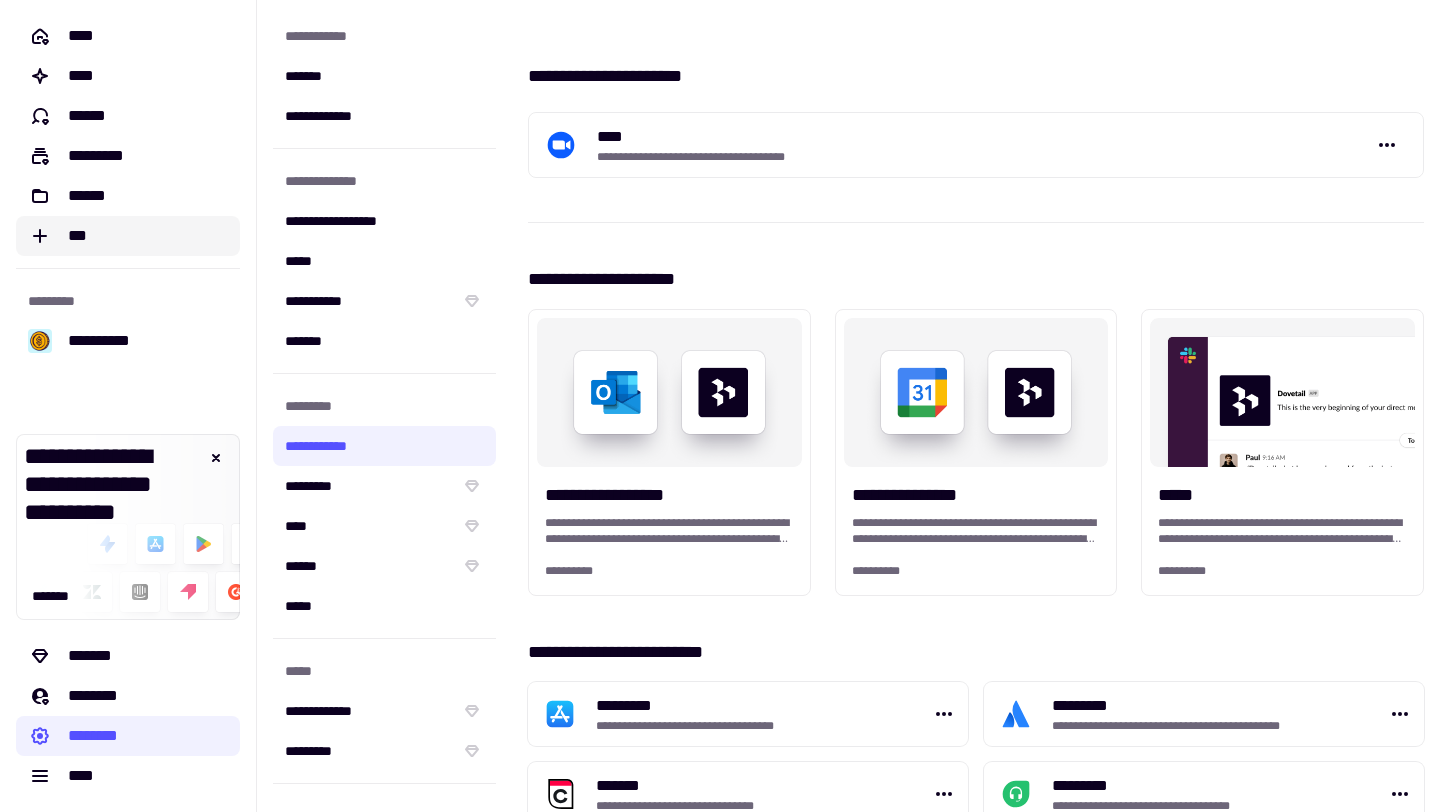 click on "***" 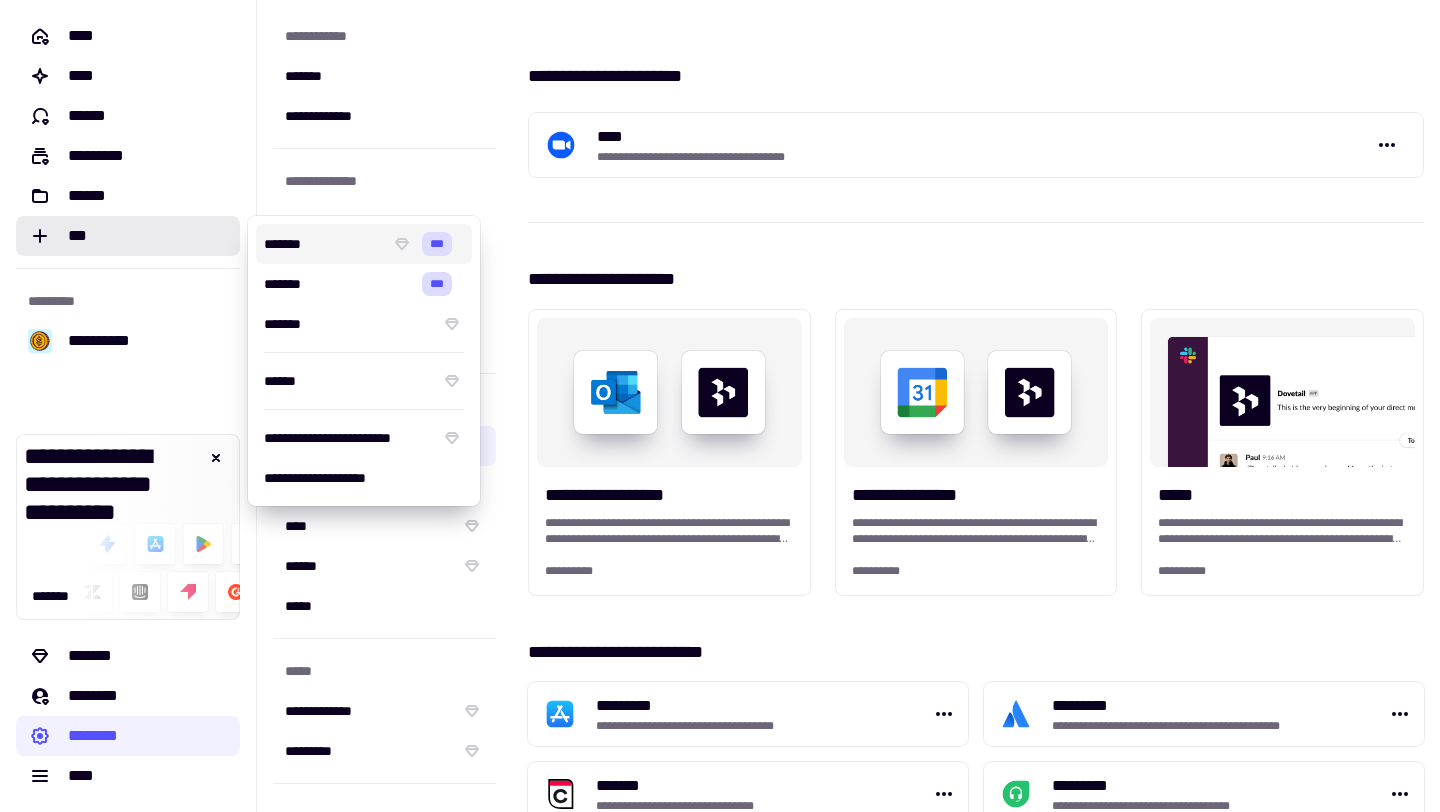 click on "*******" at bounding box center [323, 244] 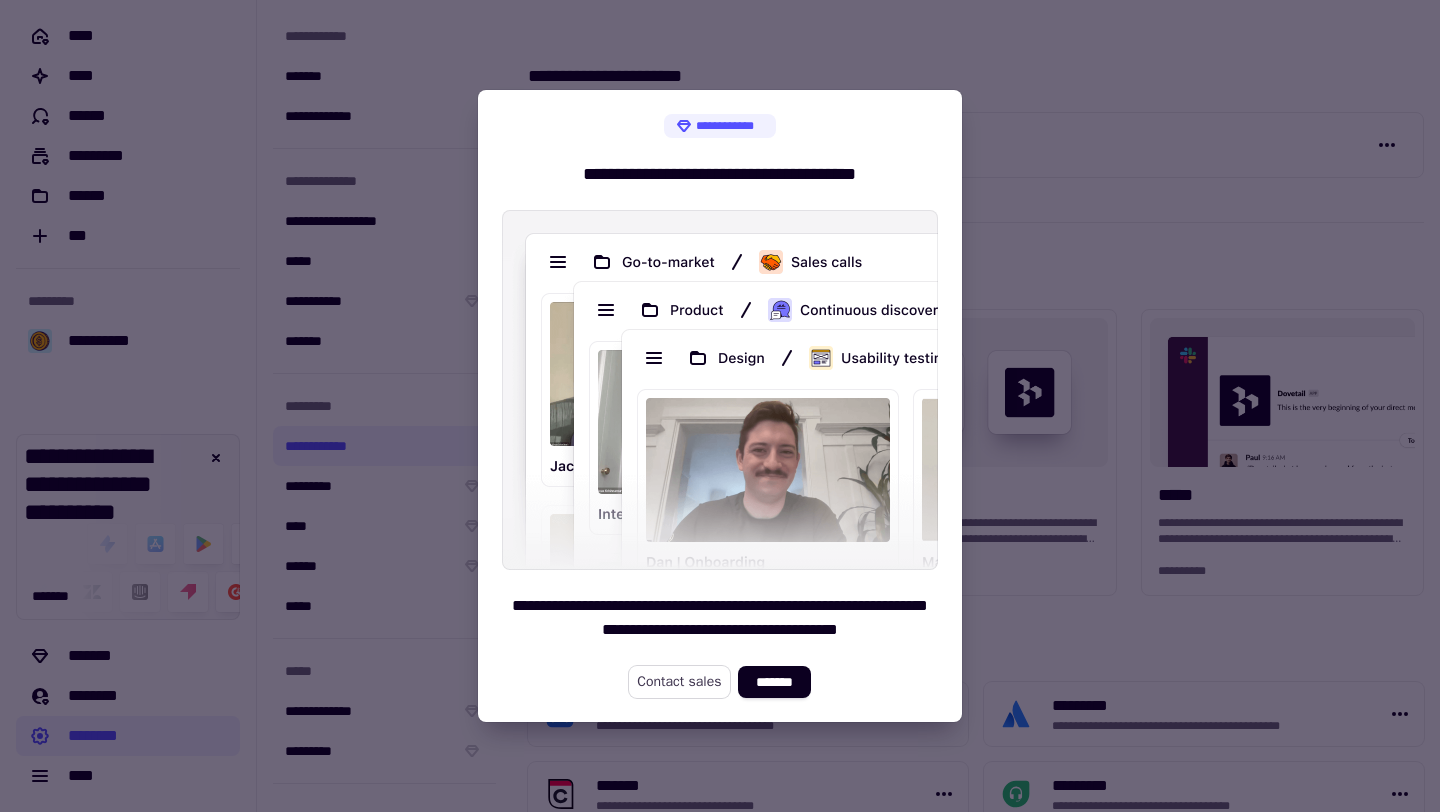 click on "Contact sales" 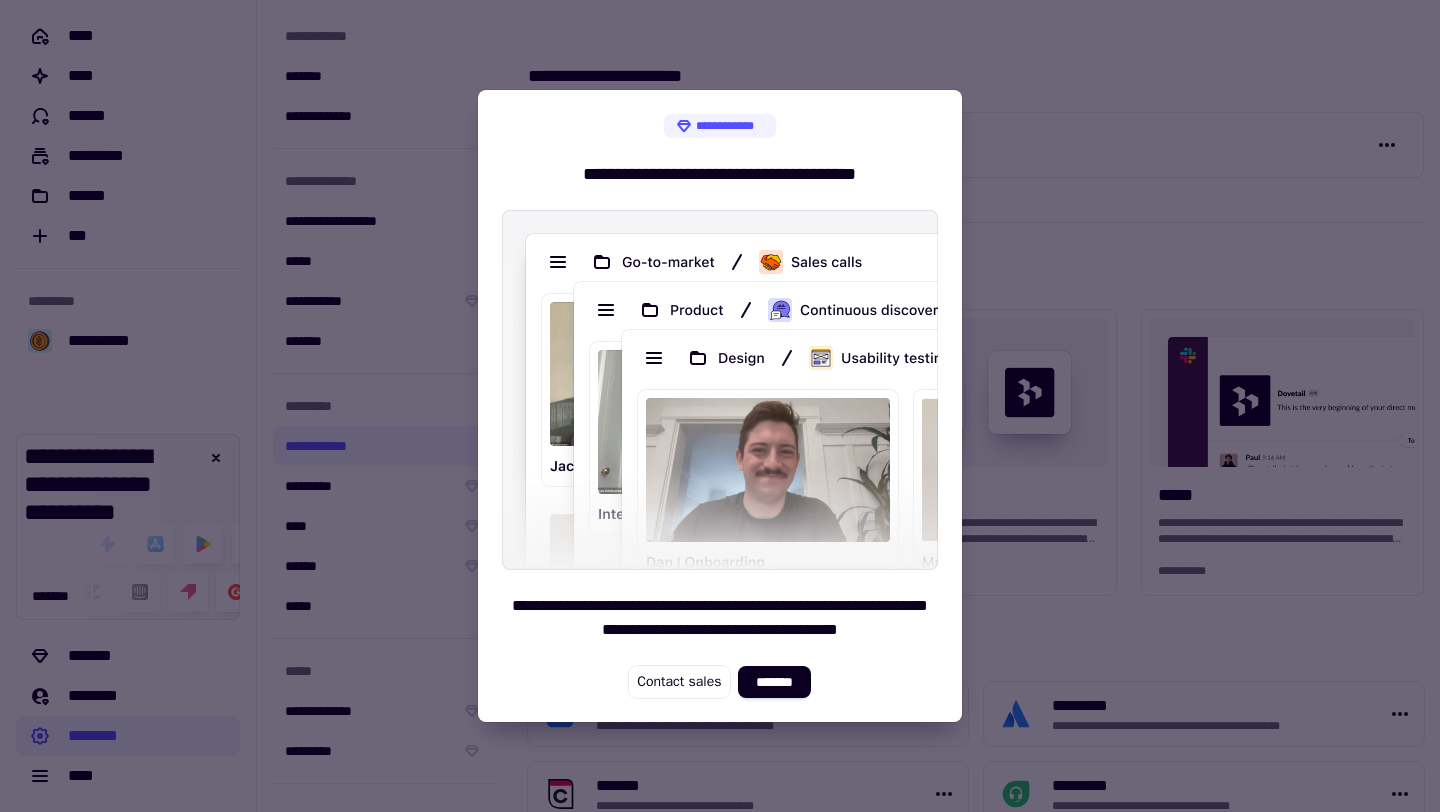 click on "**********" at bounding box center [720, 406] 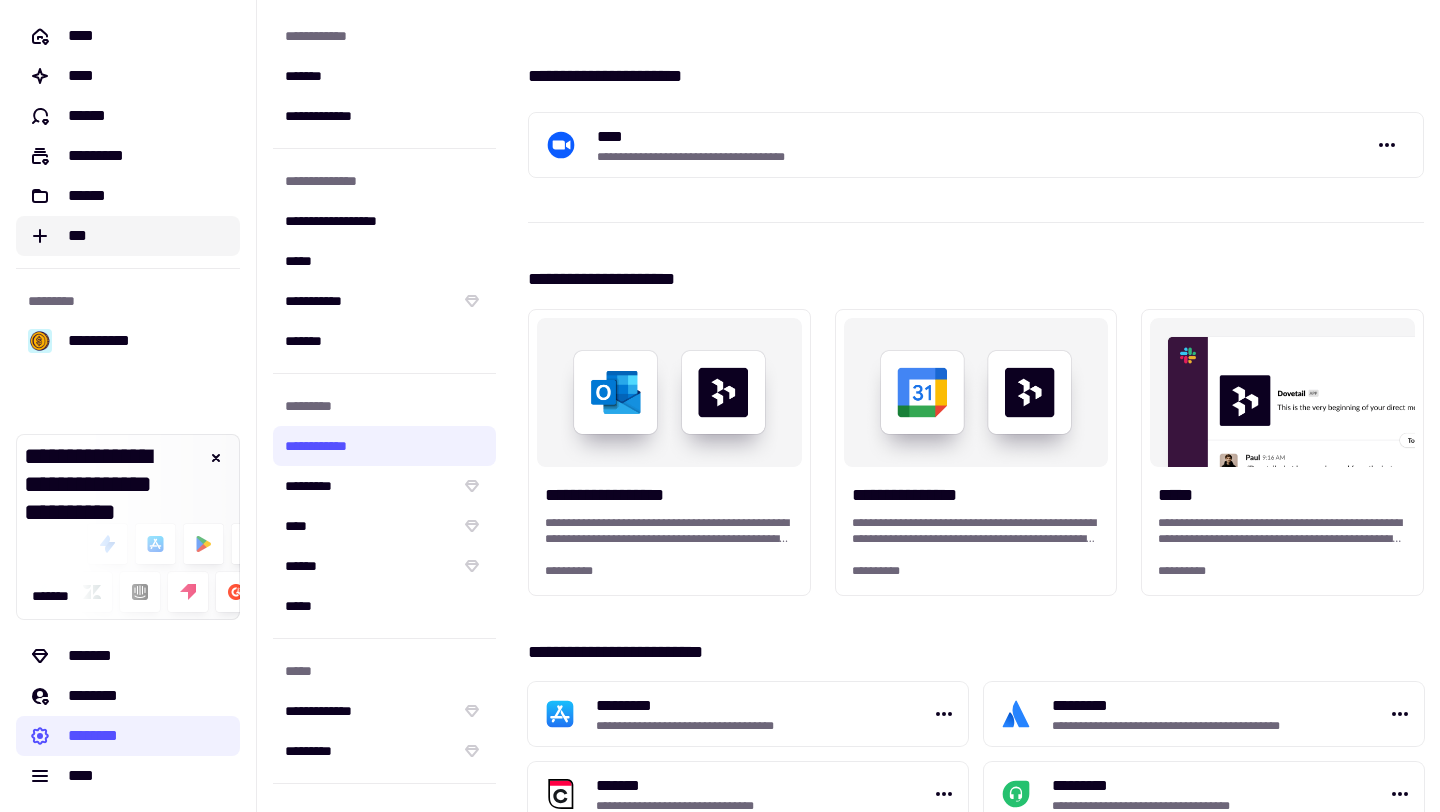 click on "***" 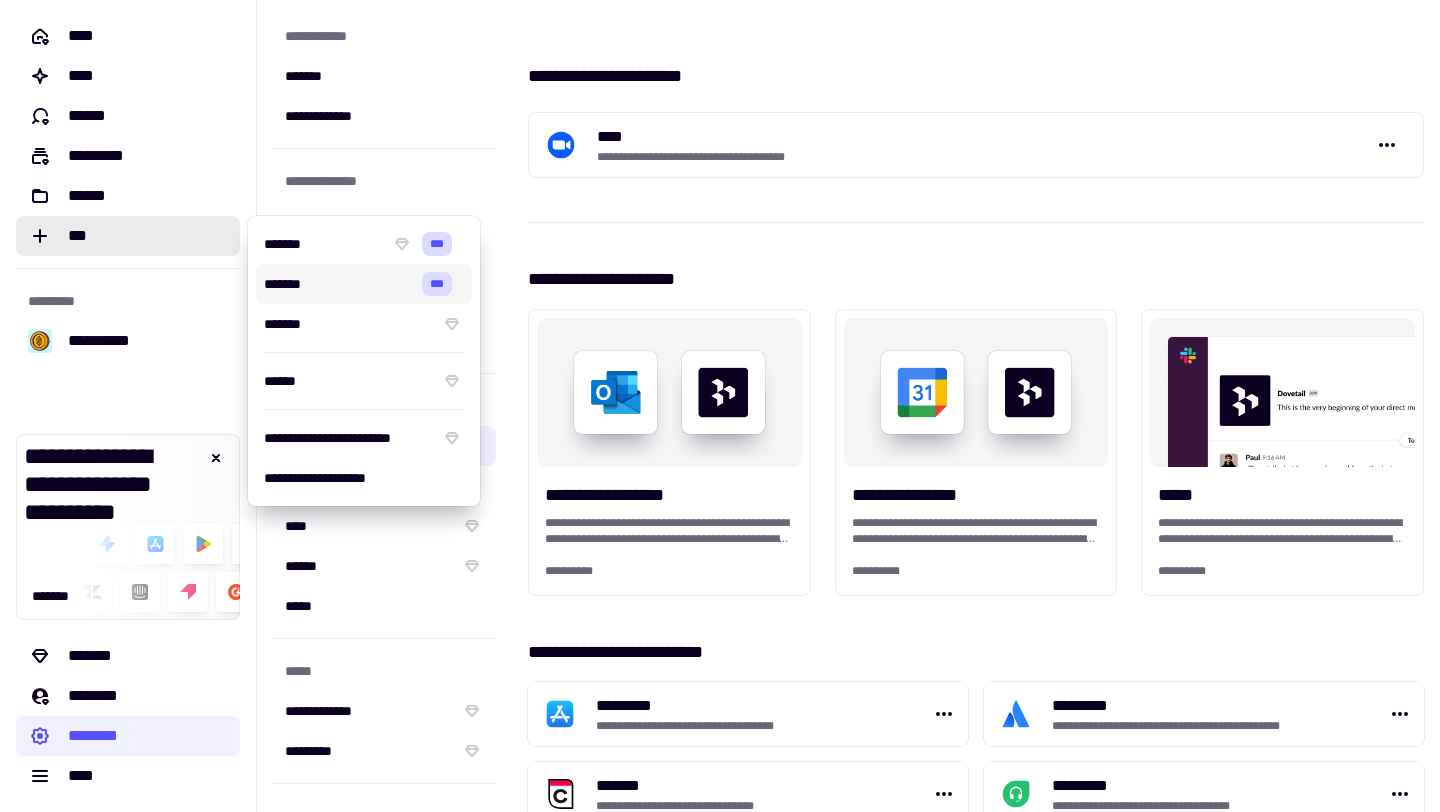 click on "*******" at bounding box center (335, 284) 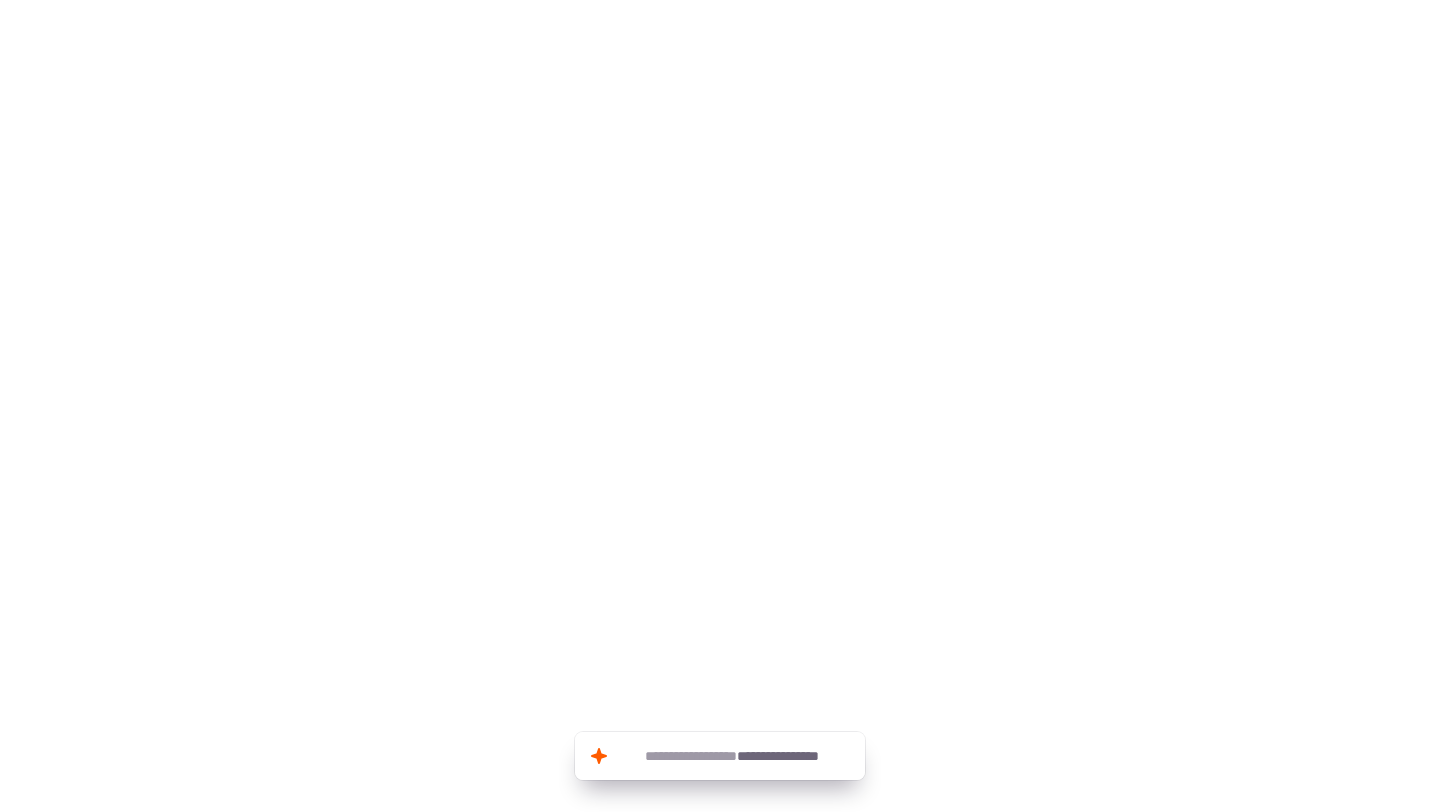 click at bounding box center (720, 406) 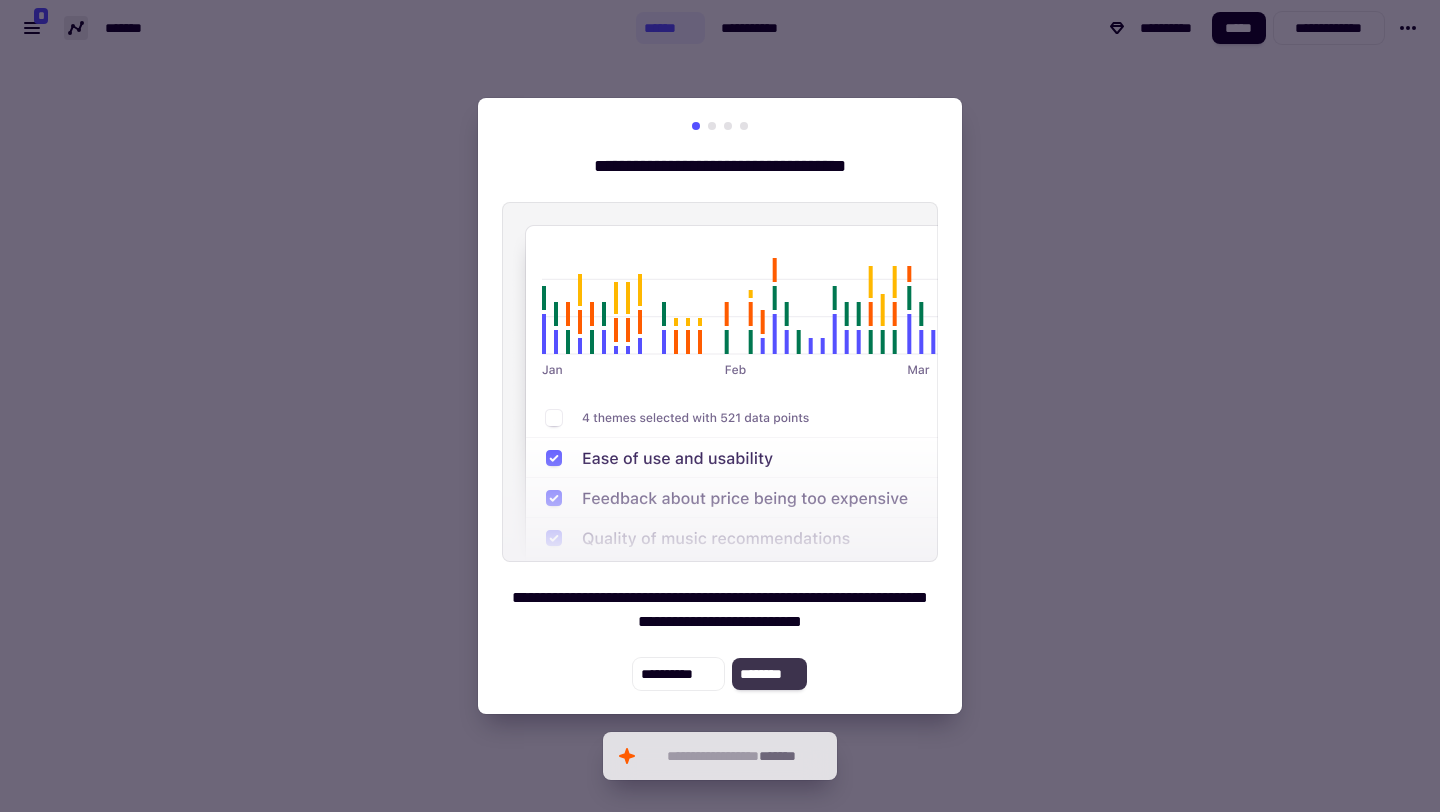 click on "********" 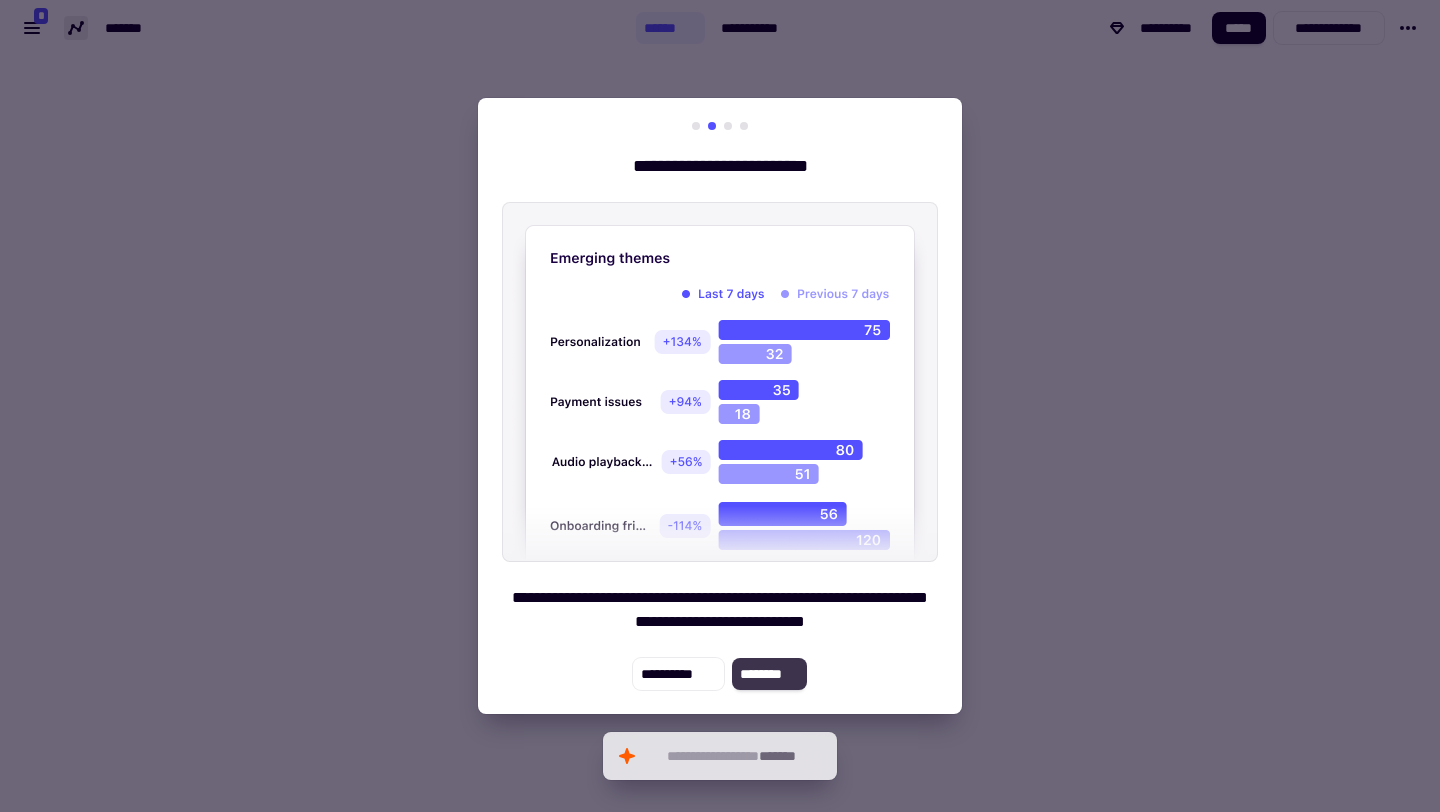 click on "********" 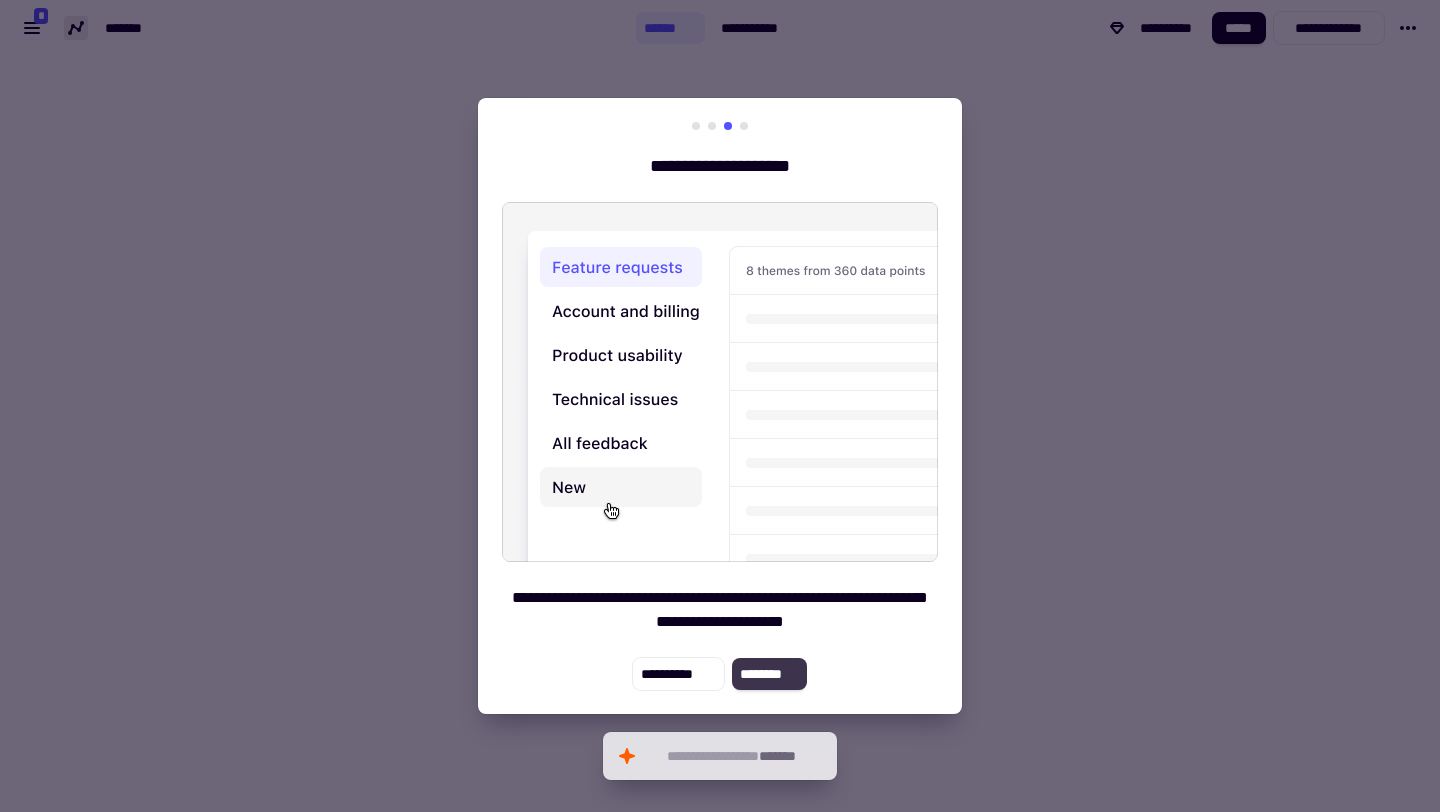 click on "********" 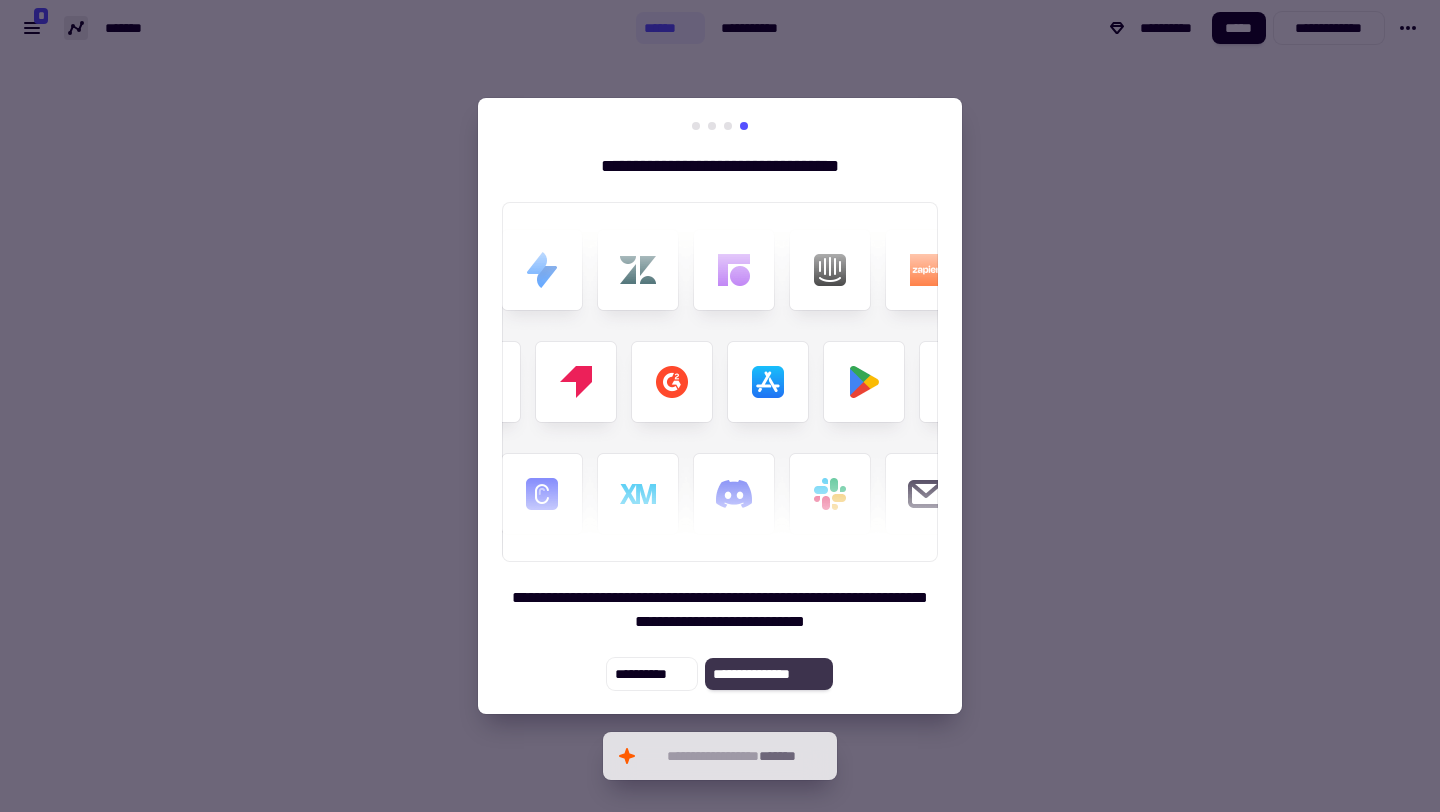 click on "**********" 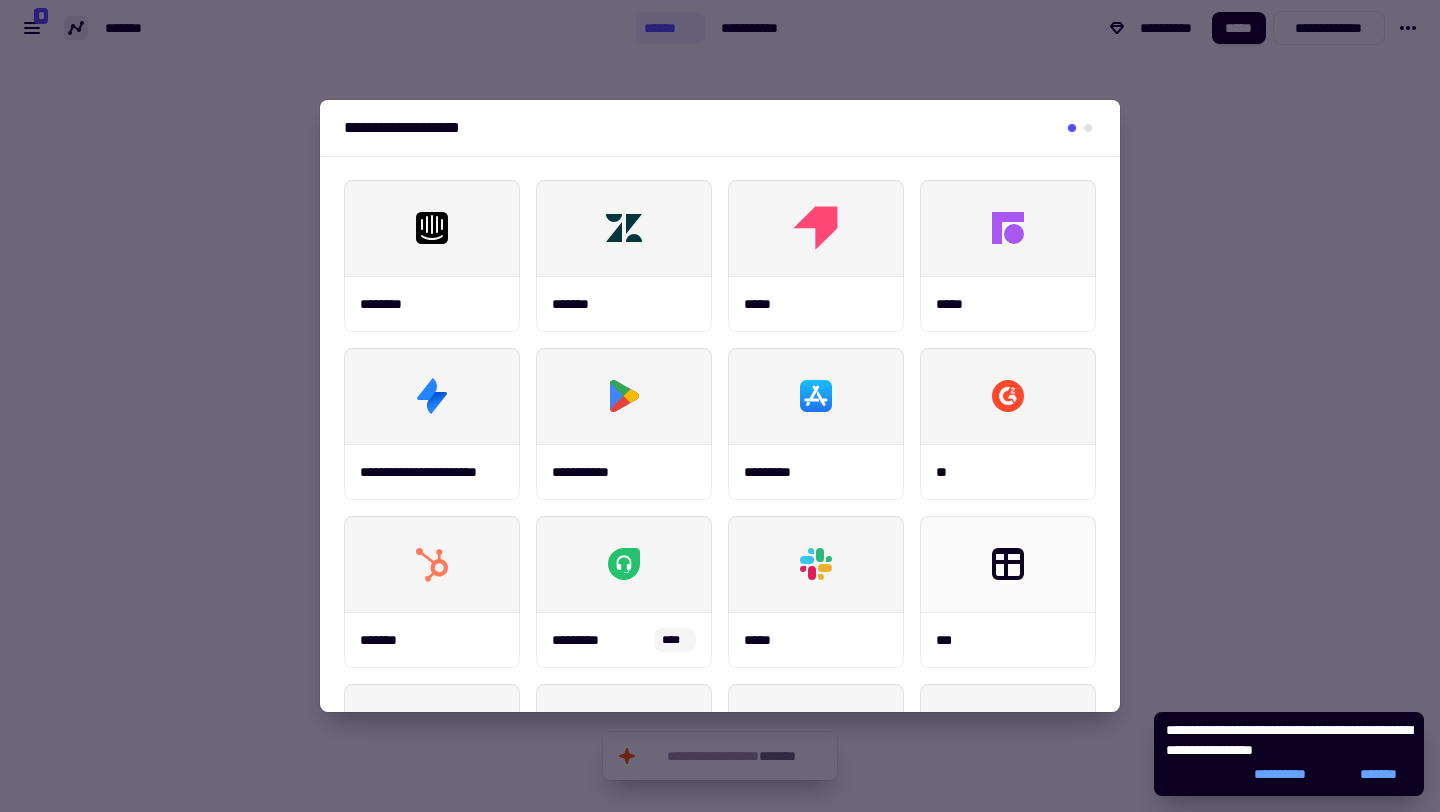 click at bounding box center [1072, 128] 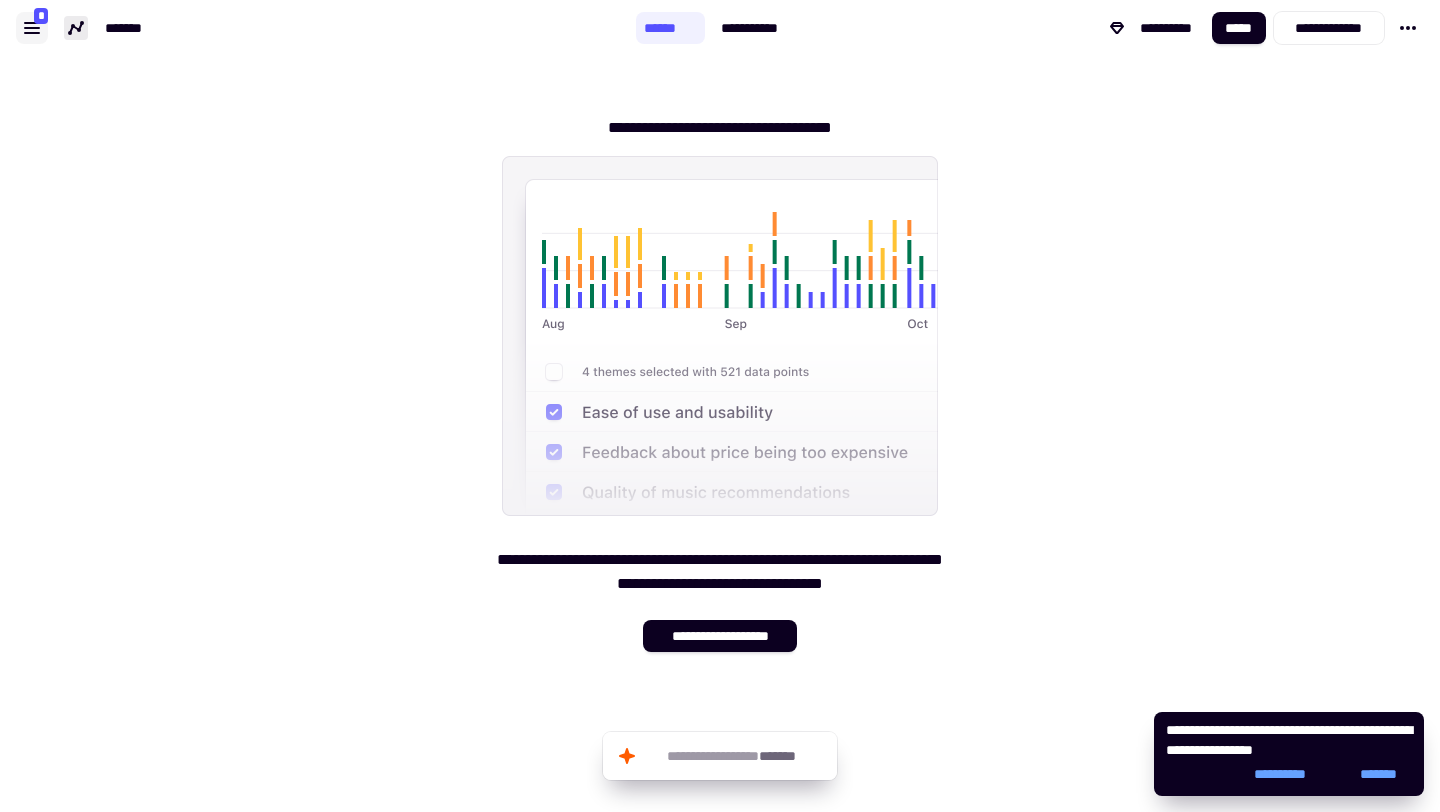 click 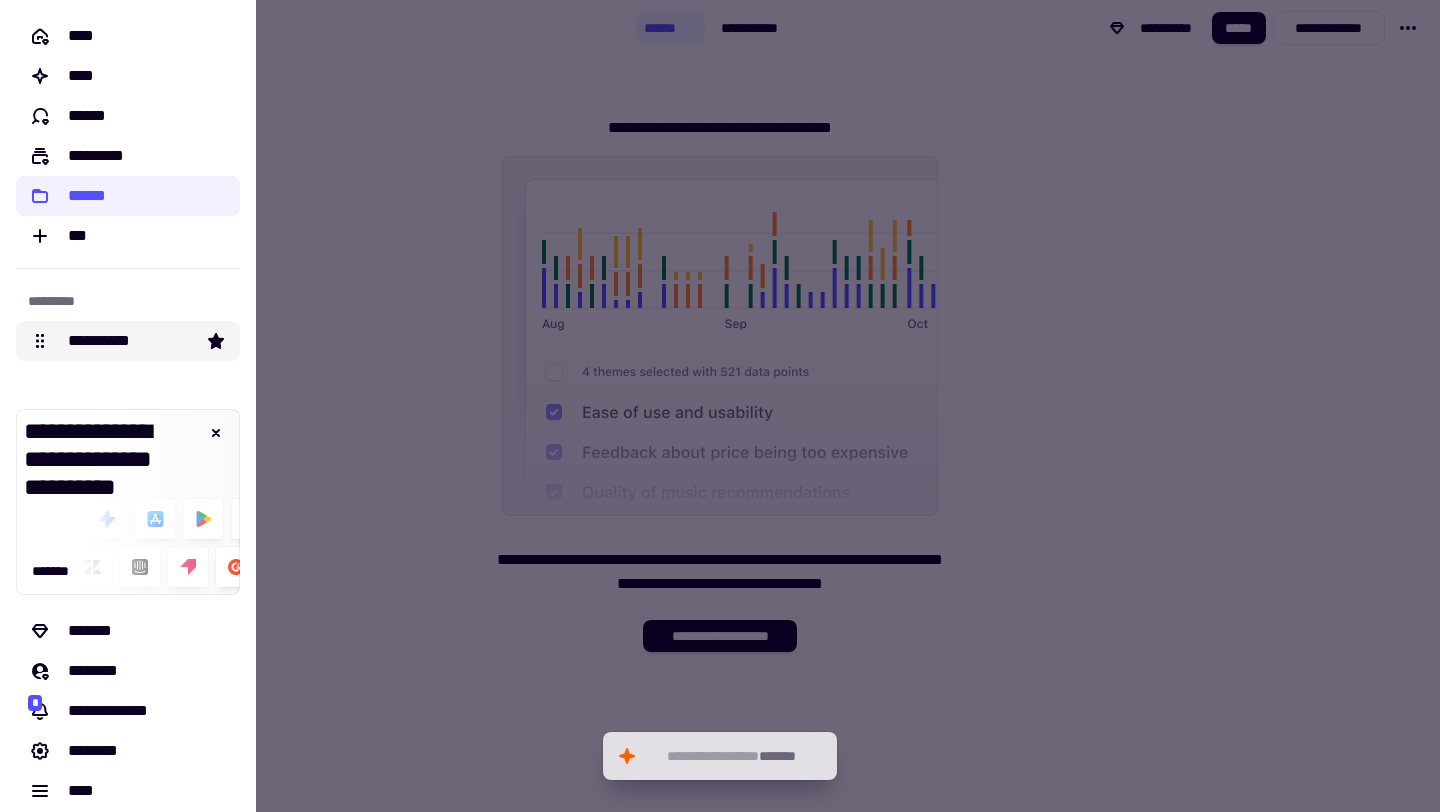 click on "**********" 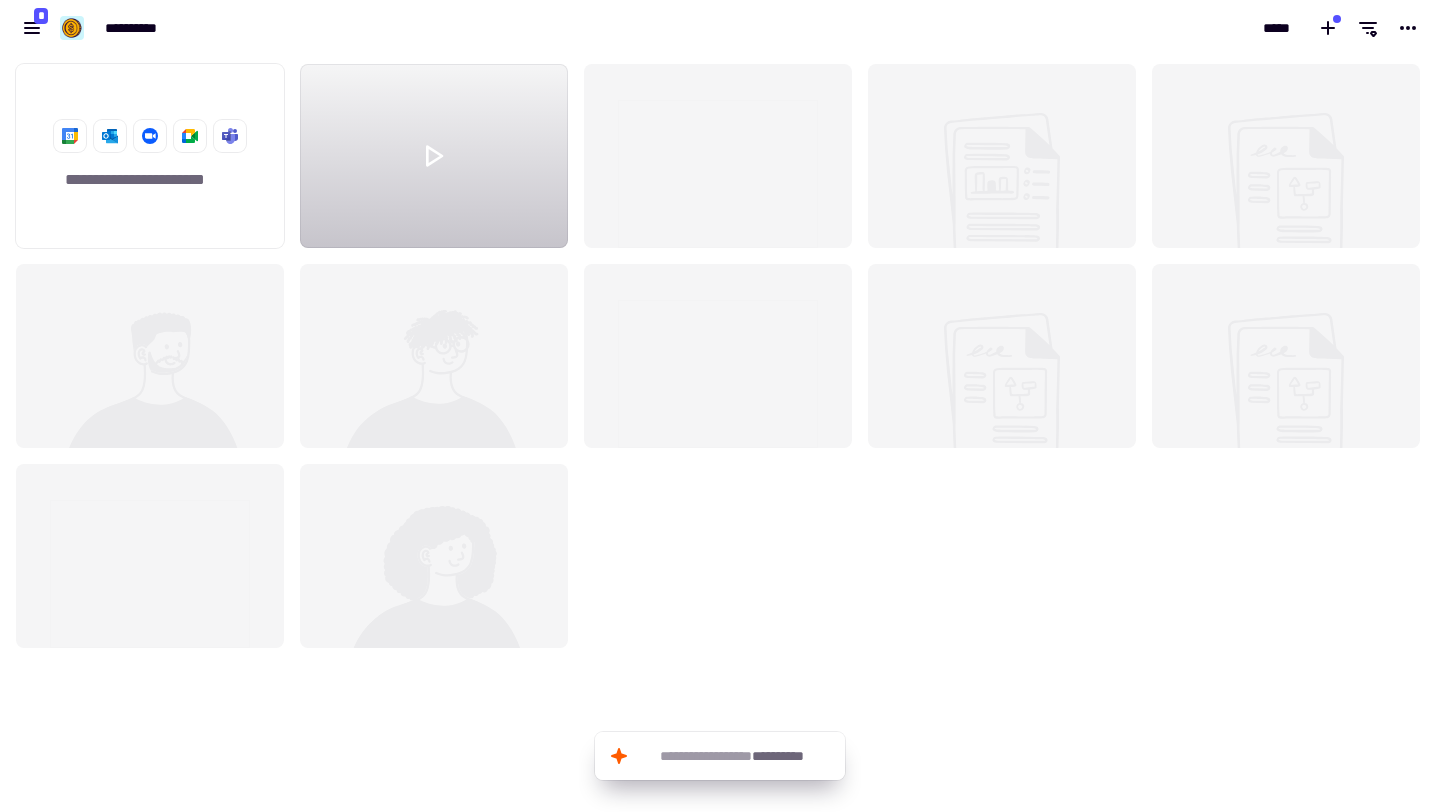 scroll, scrollTop: 1, scrollLeft: 1, axis: both 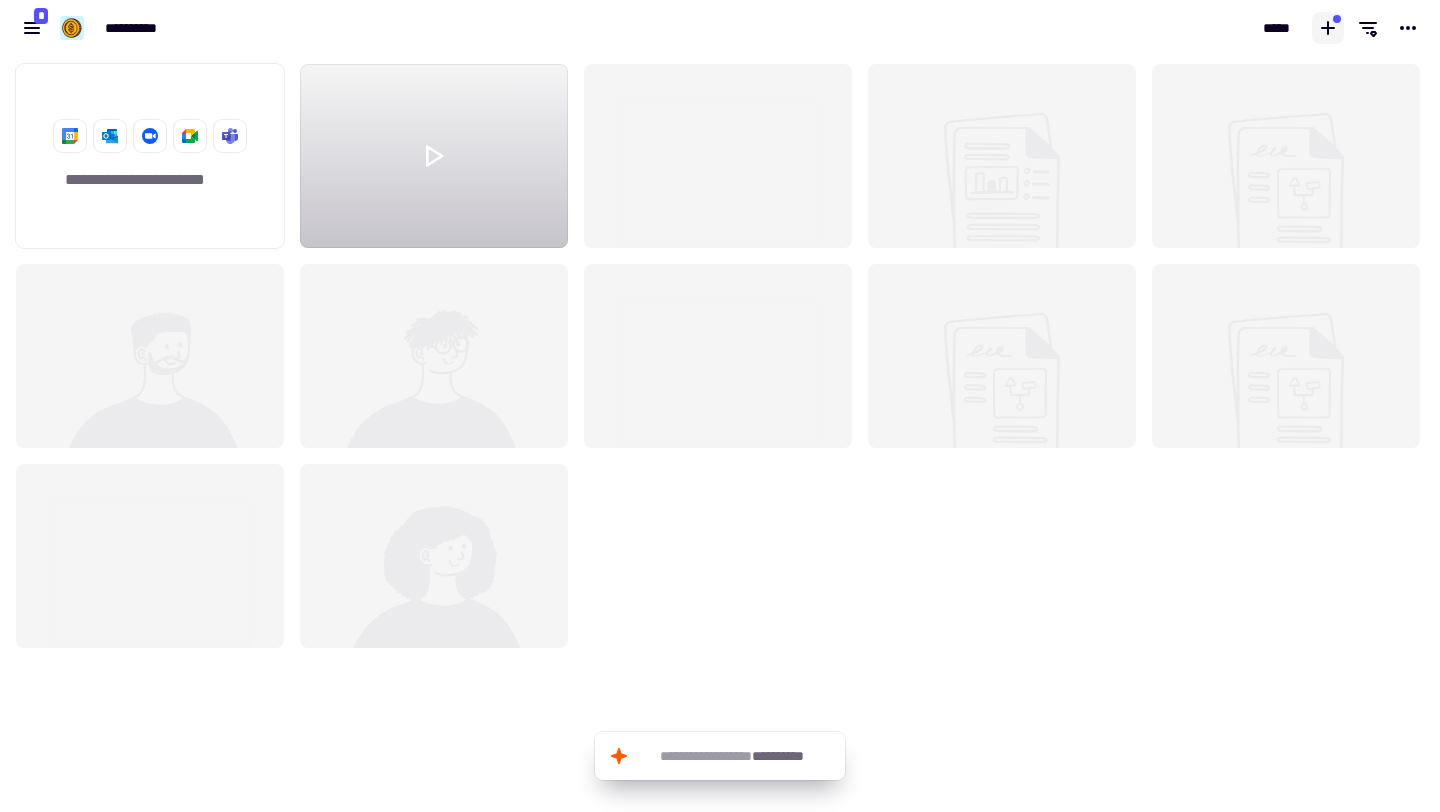 click 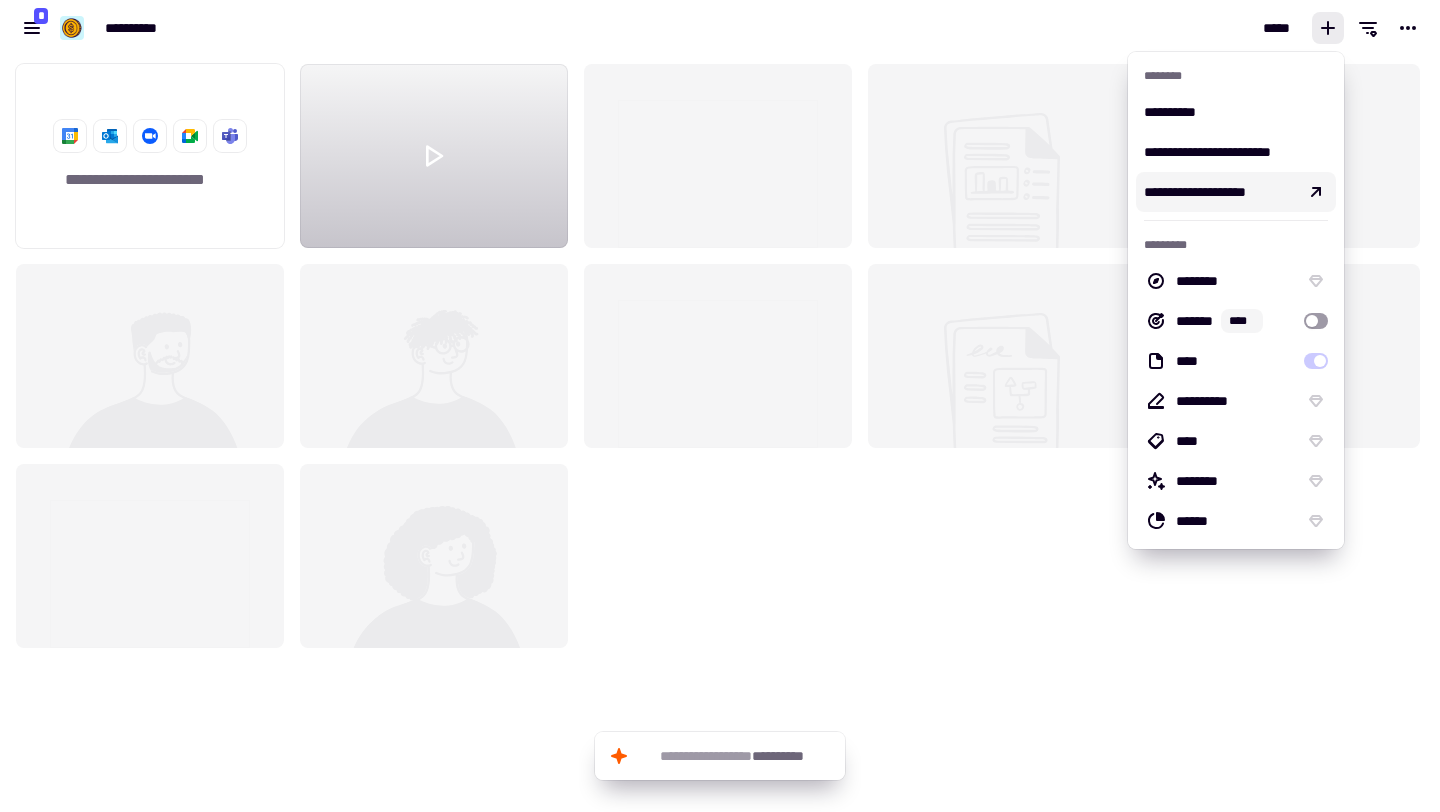 click on "**********" at bounding box center (1195, 192) 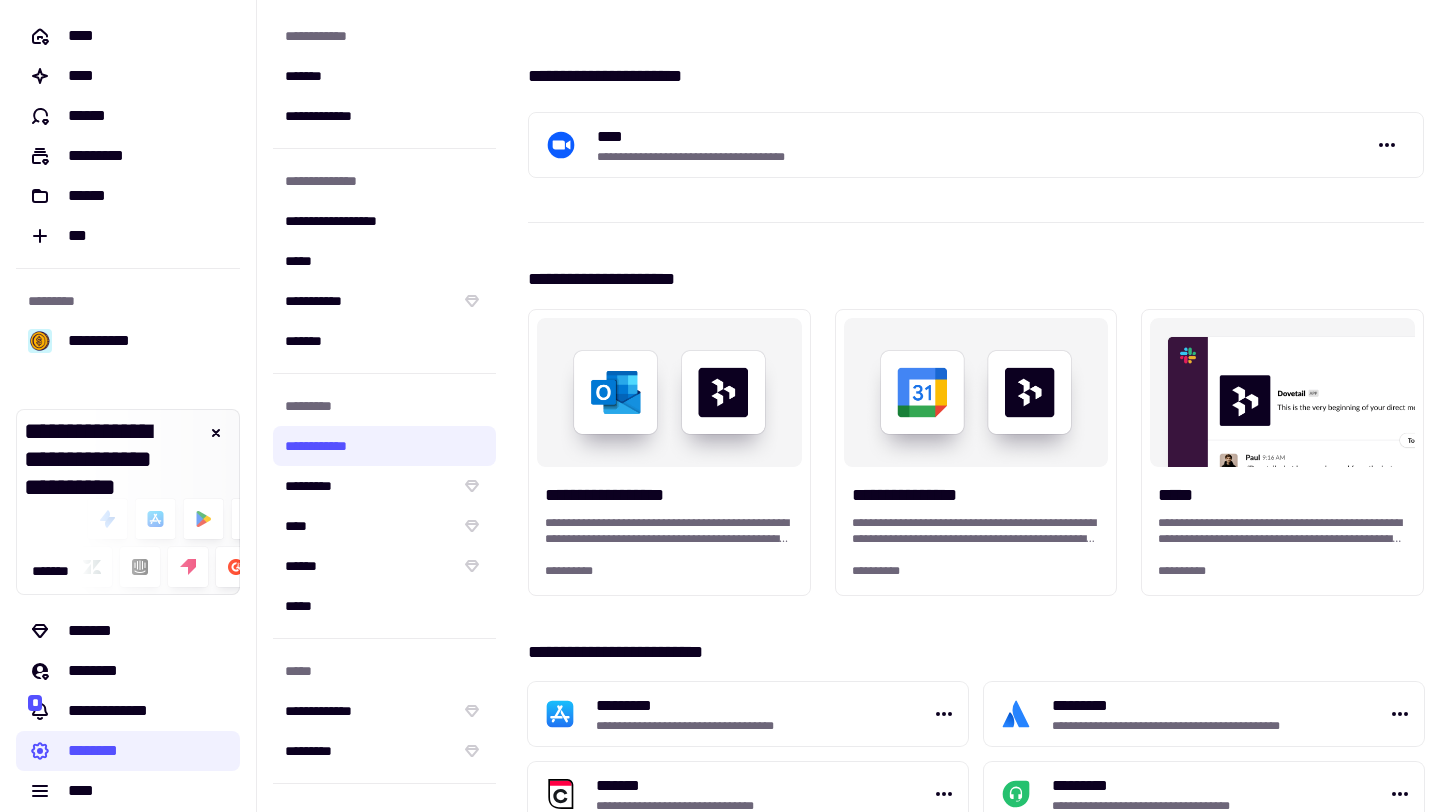 click on "**********" at bounding box center [928, 157] 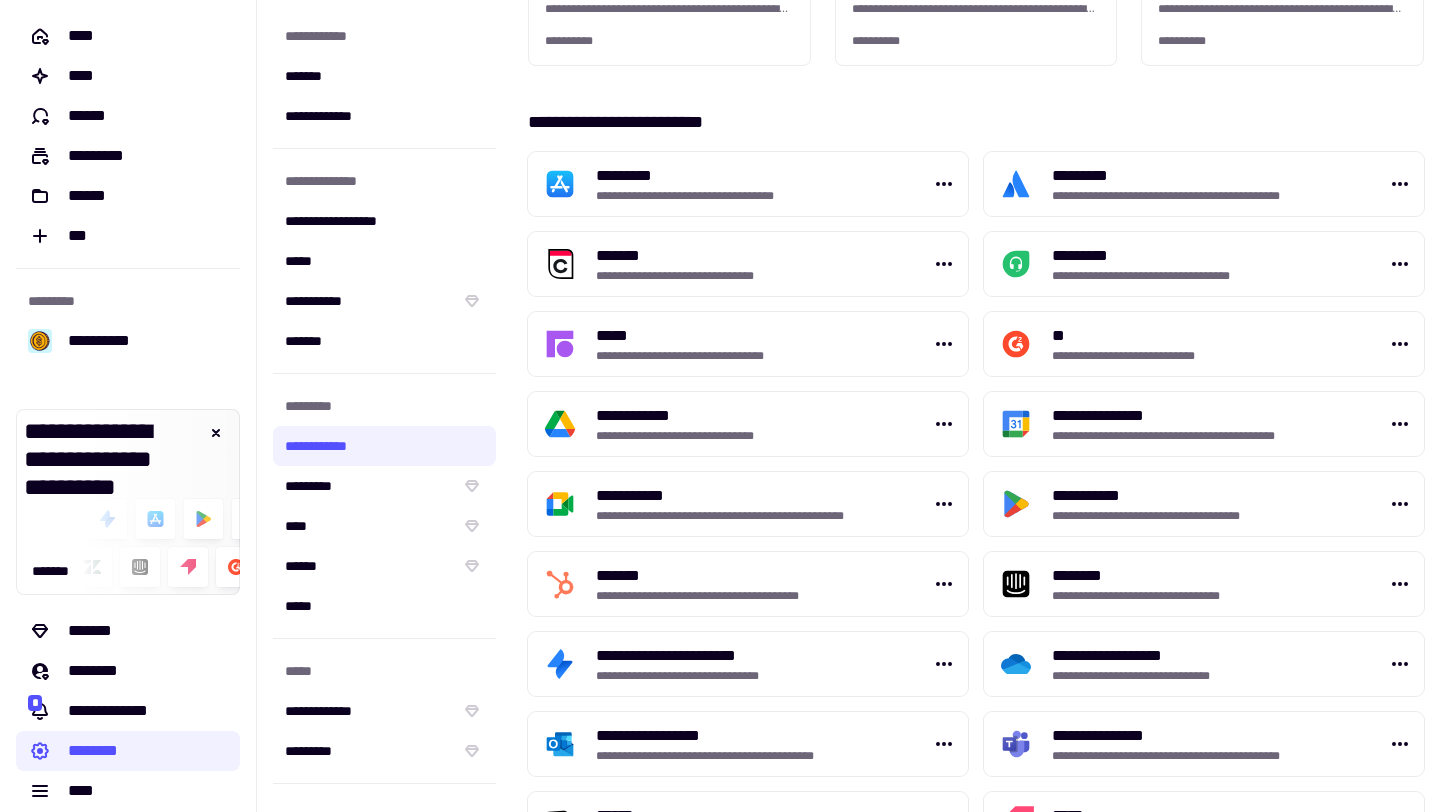 scroll, scrollTop: 560, scrollLeft: 0, axis: vertical 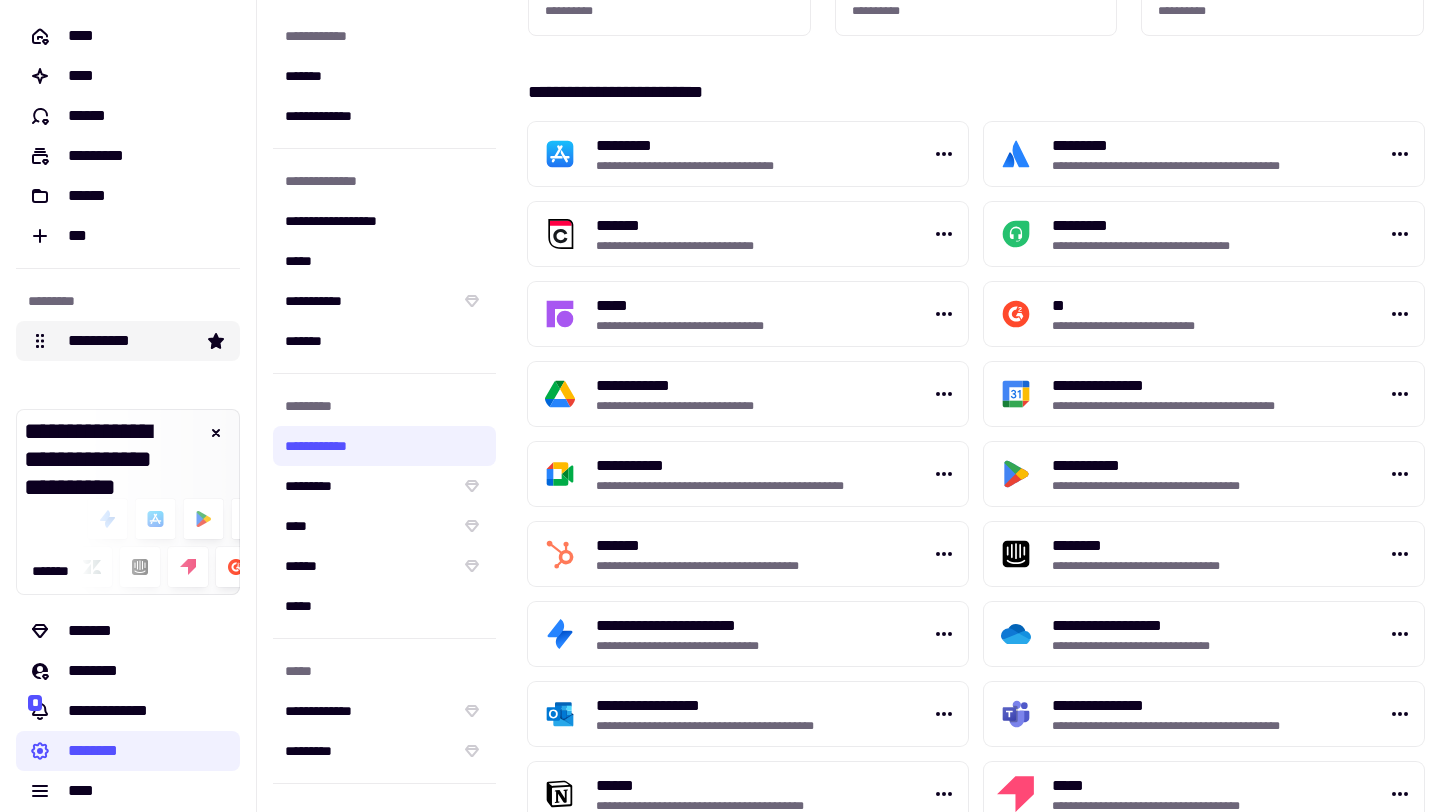 click on "**********" 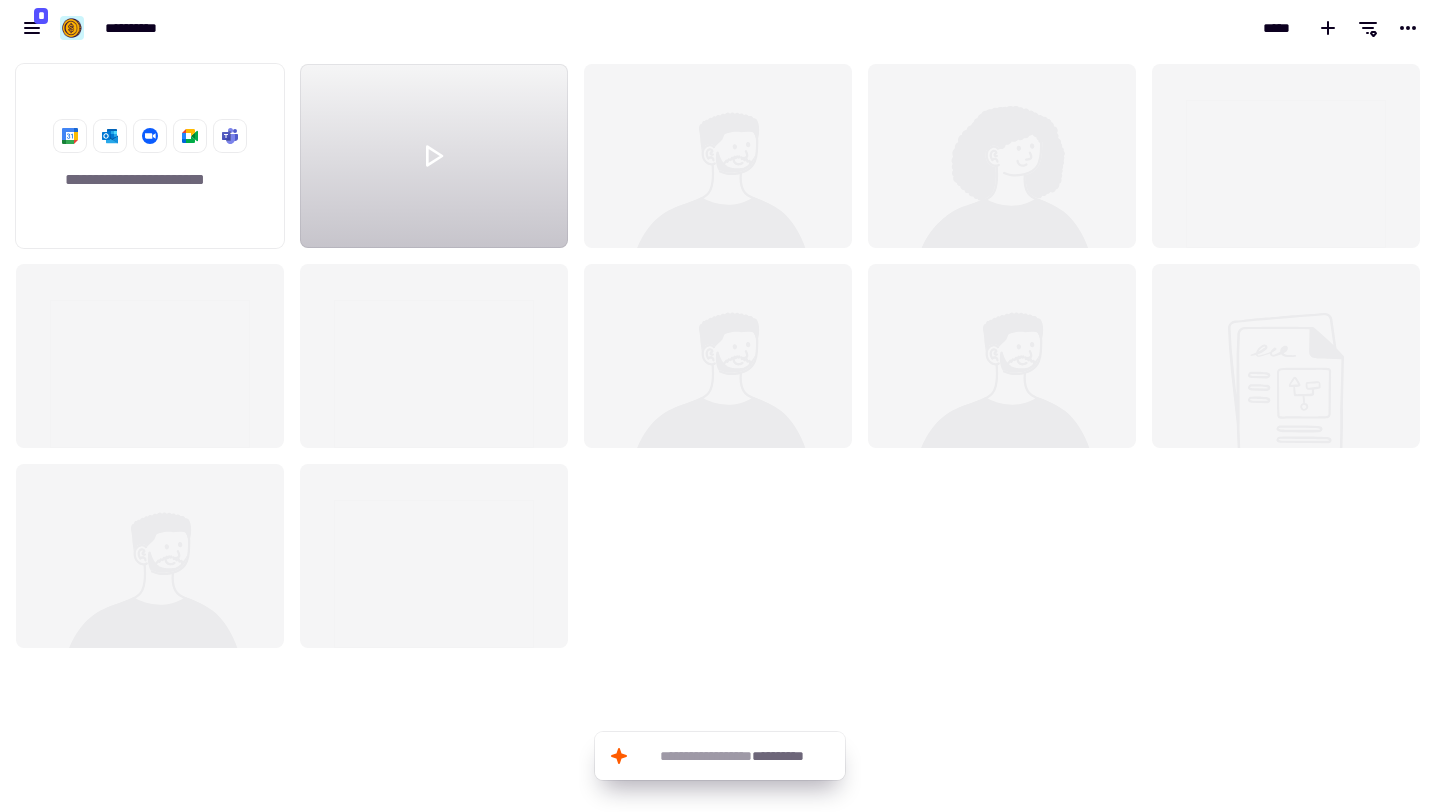 scroll, scrollTop: 1, scrollLeft: 1, axis: both 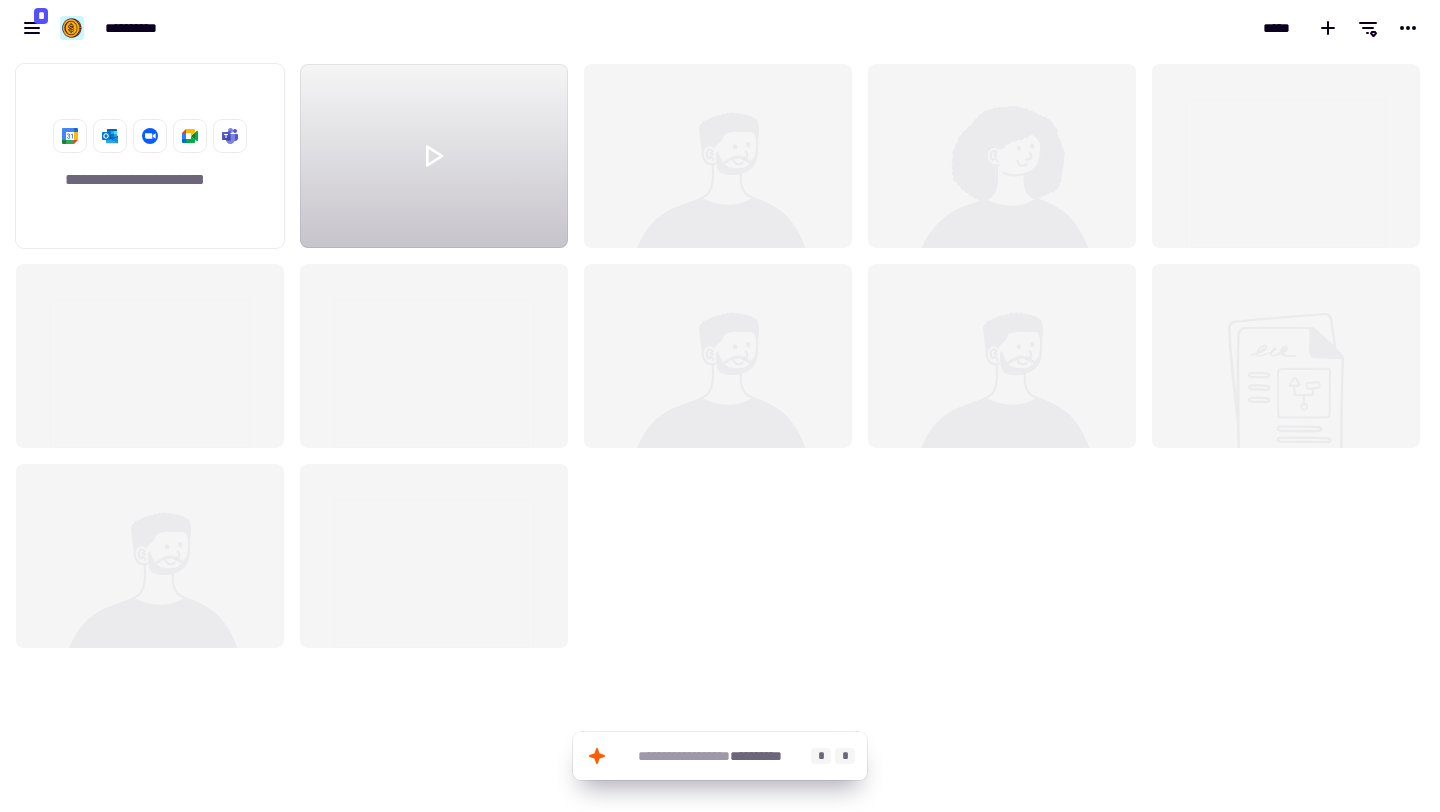 click on "**********" 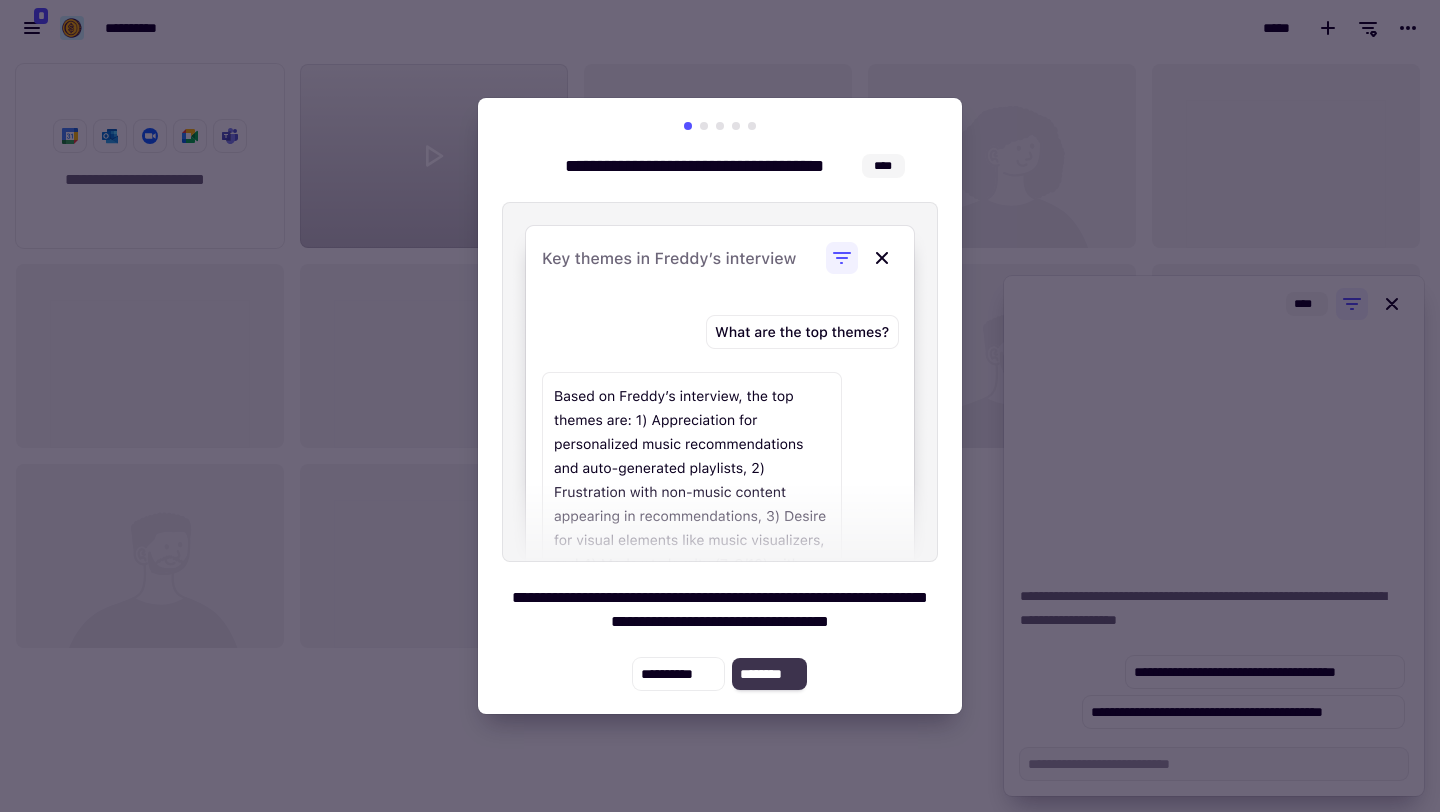 click on "********" 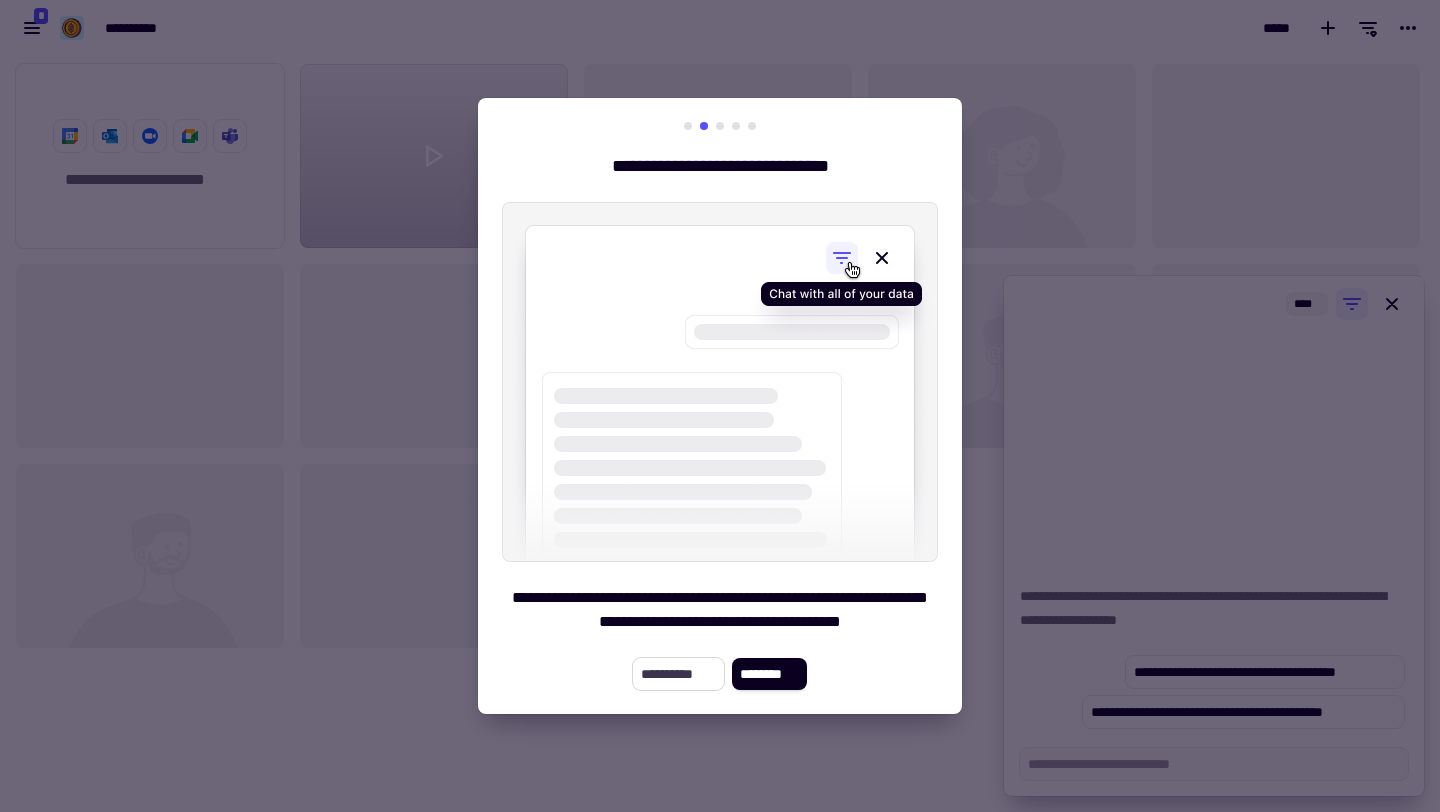 click on "**********" 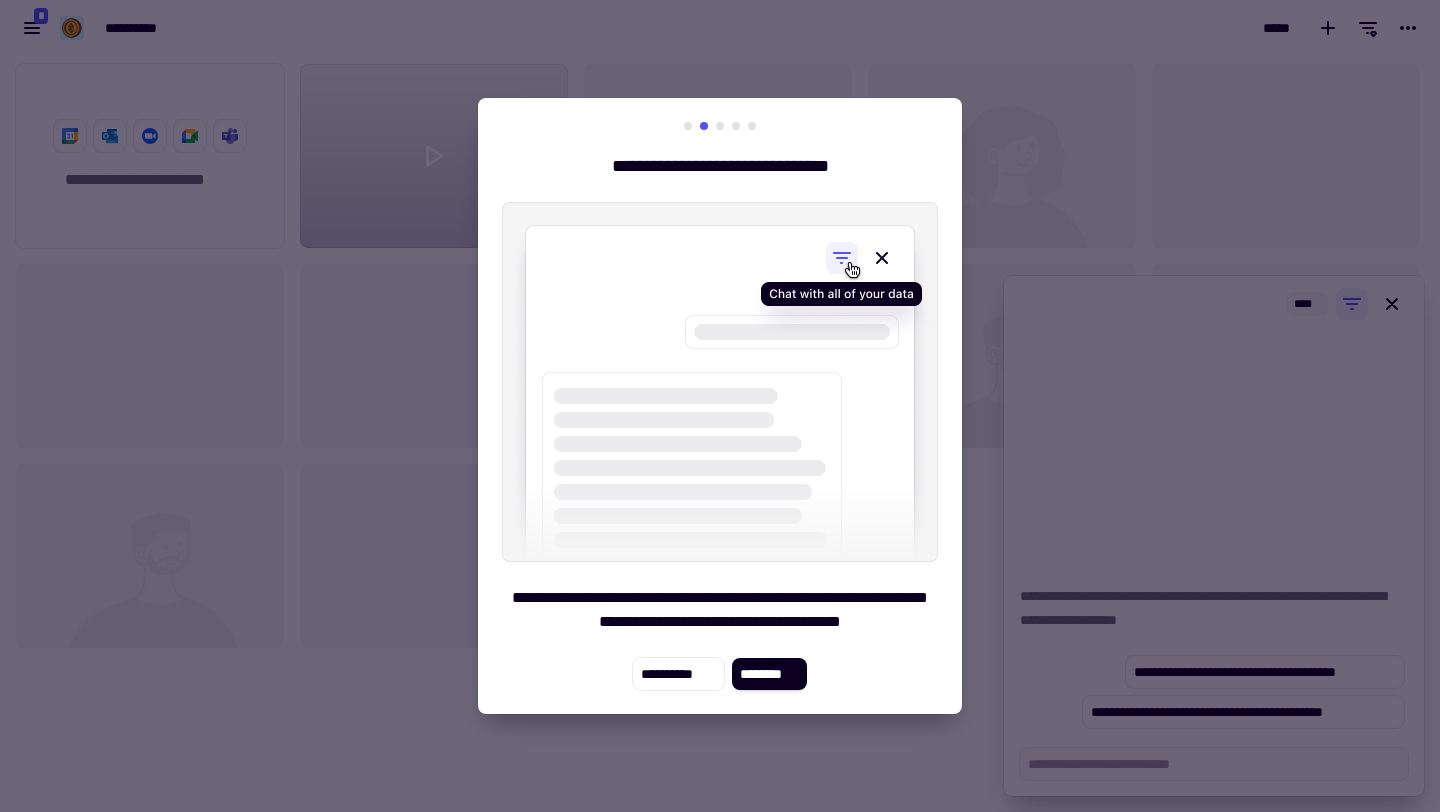 click on "**********" at bounding box center (720, 406) 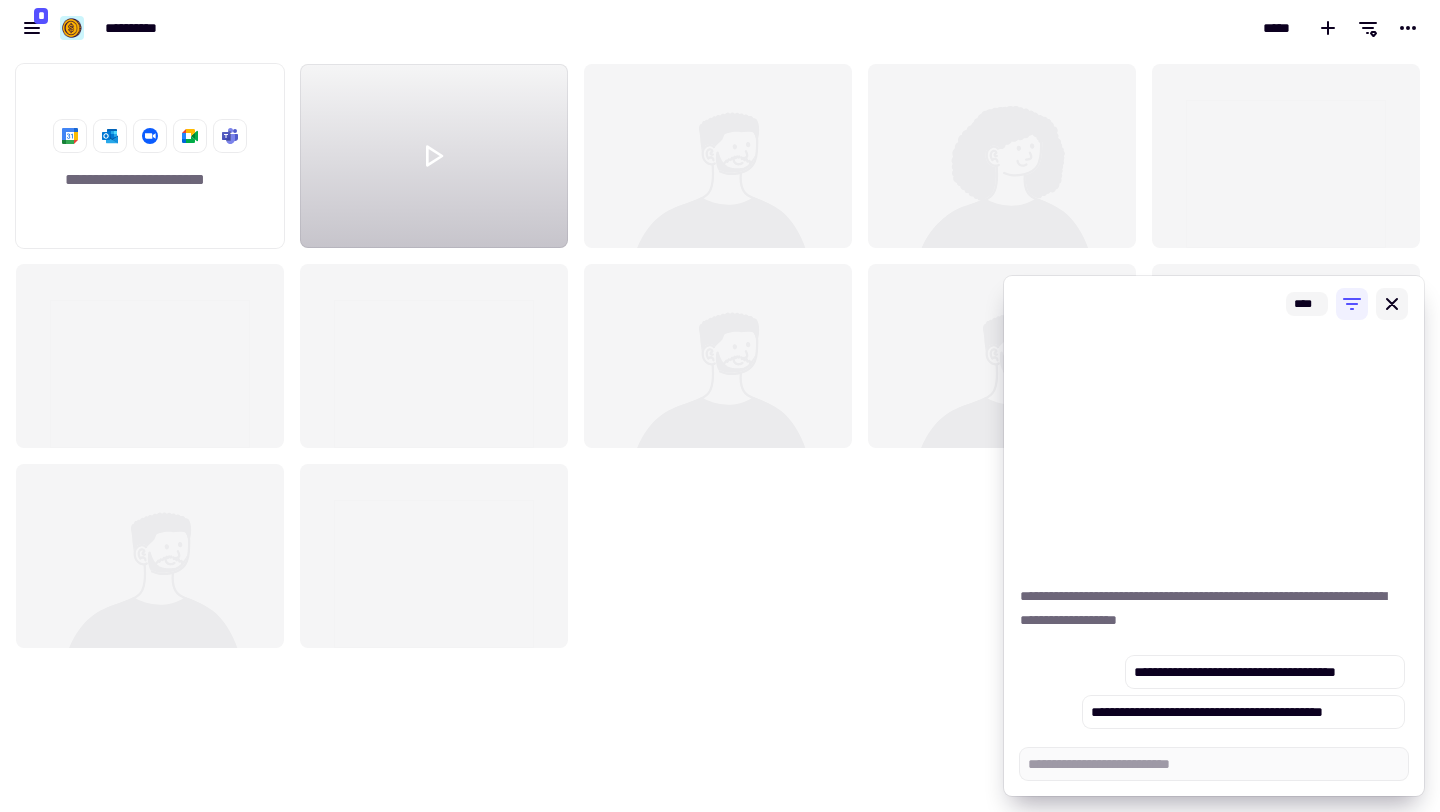 click 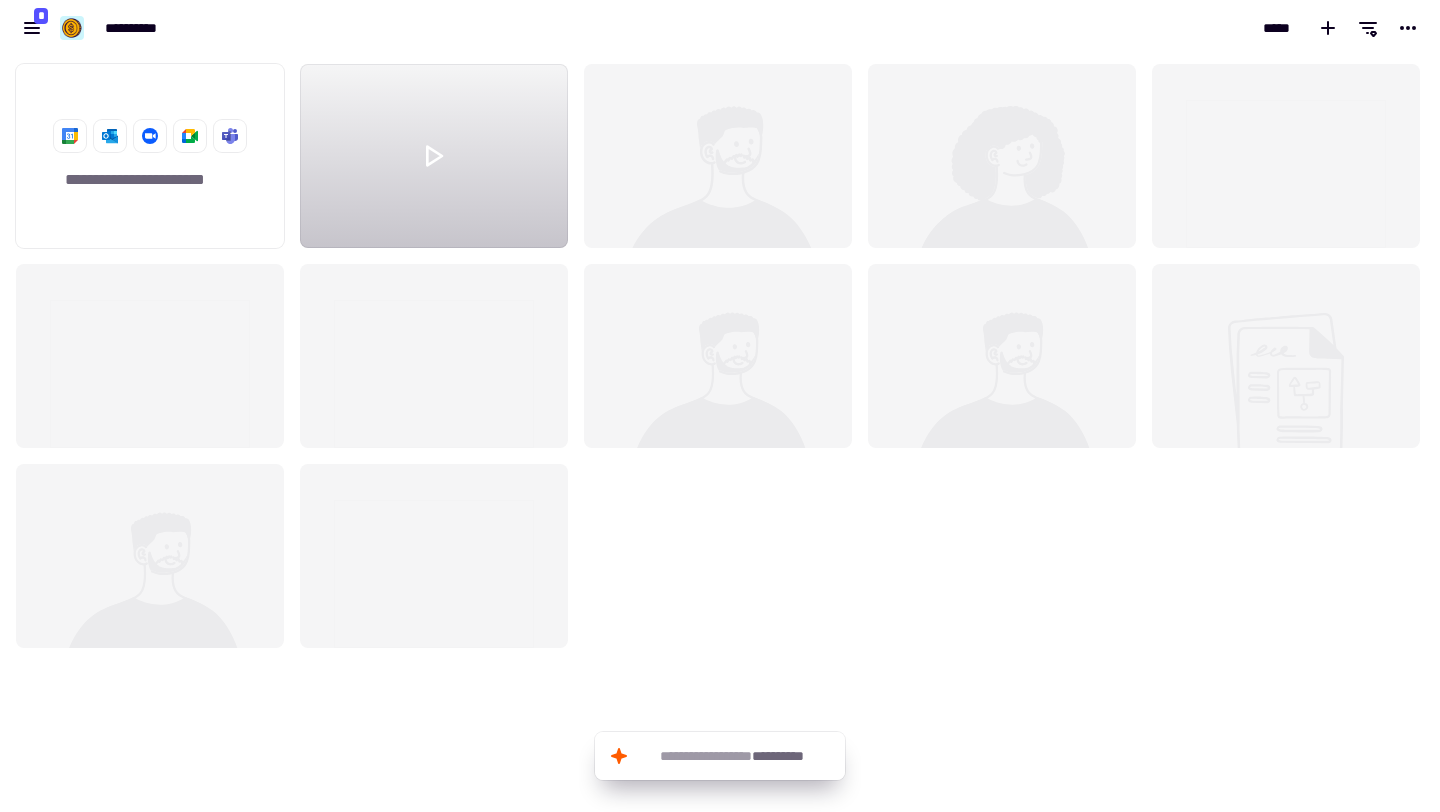 click 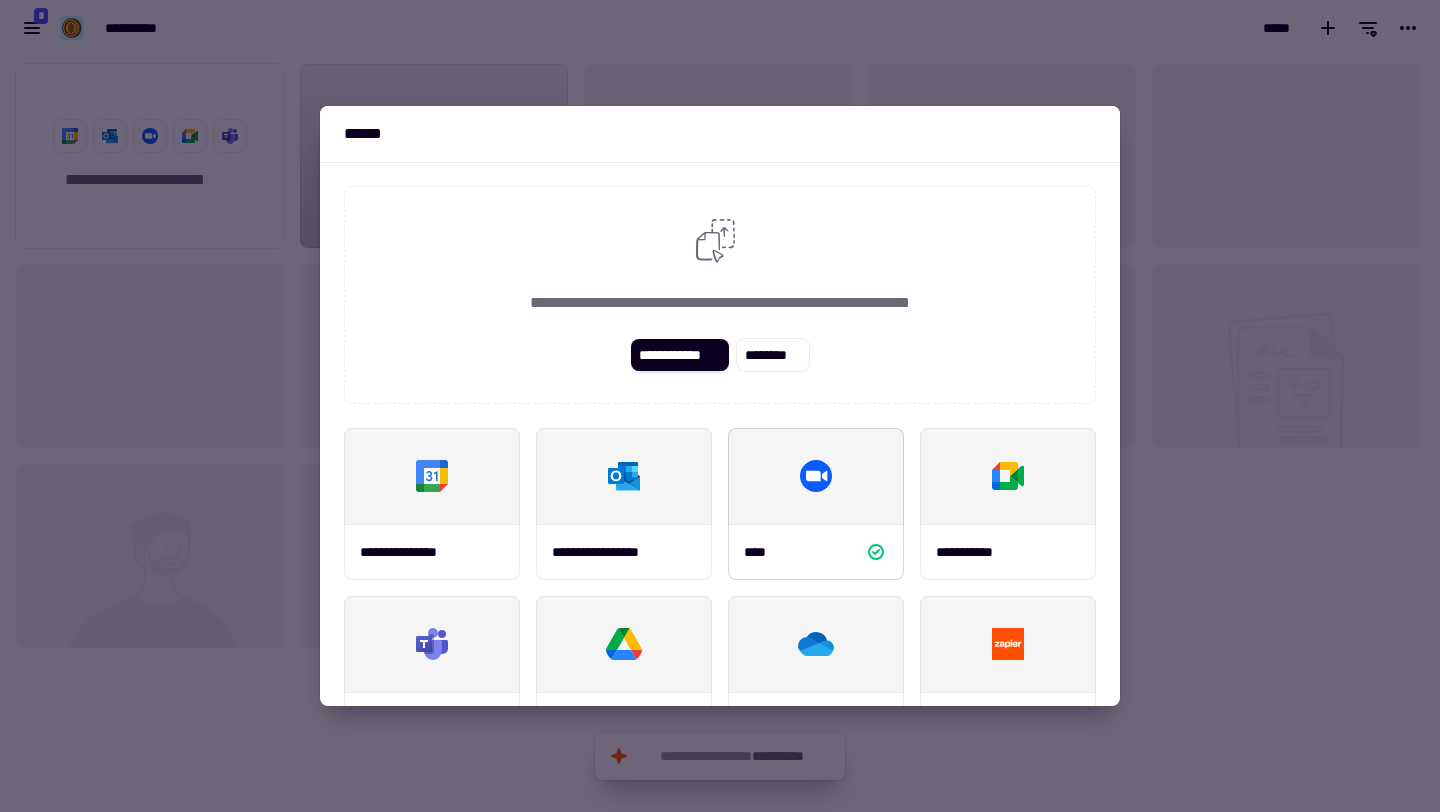 click on "****" at bounding box center [816, 552] 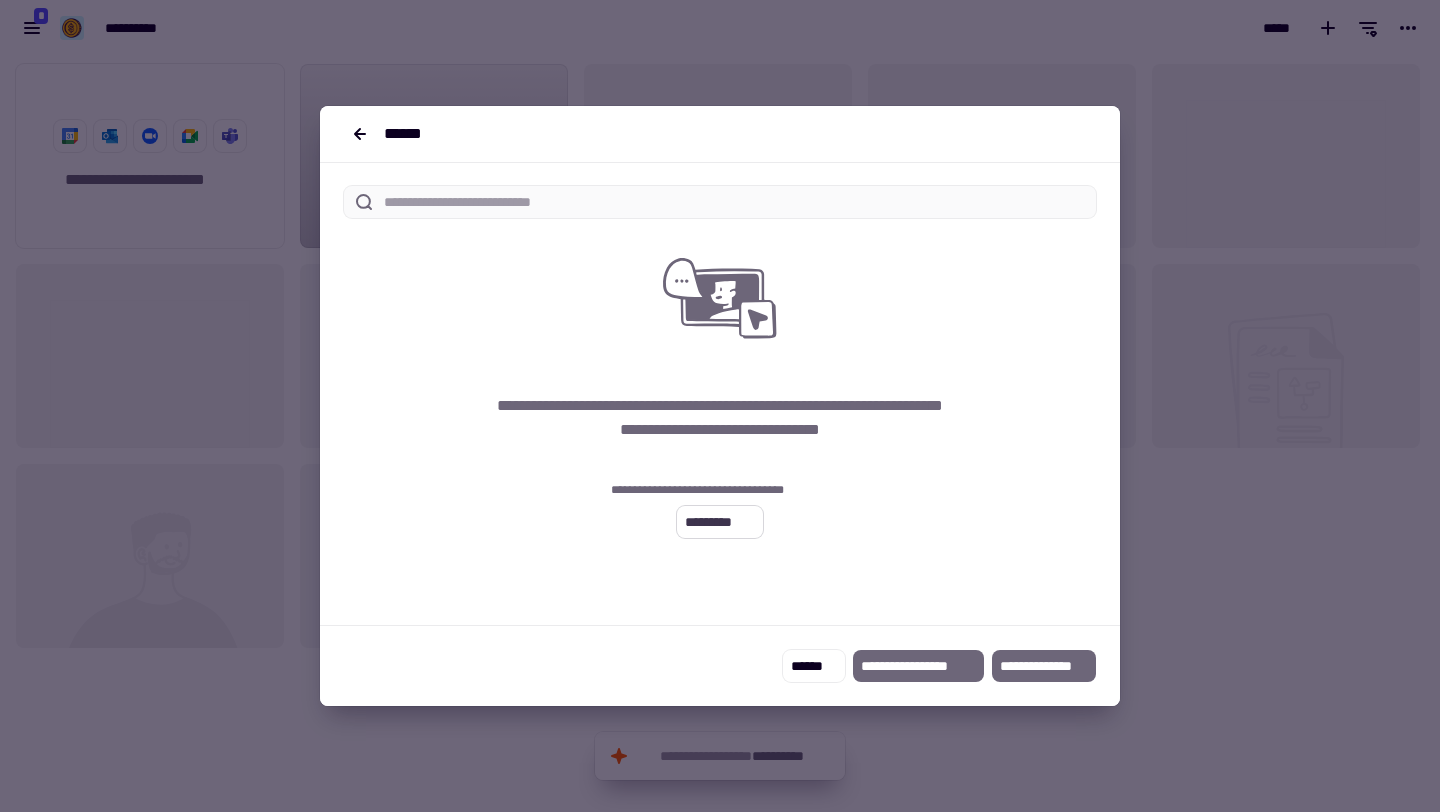 click on "*********" 